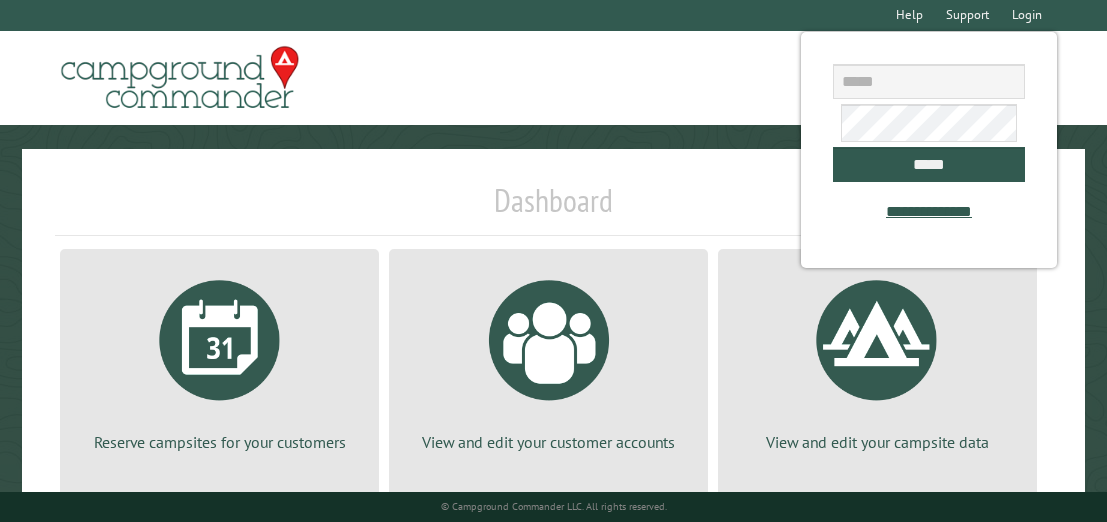 scroll, scrollTop: 0, scrollLeft: 0, axis: both 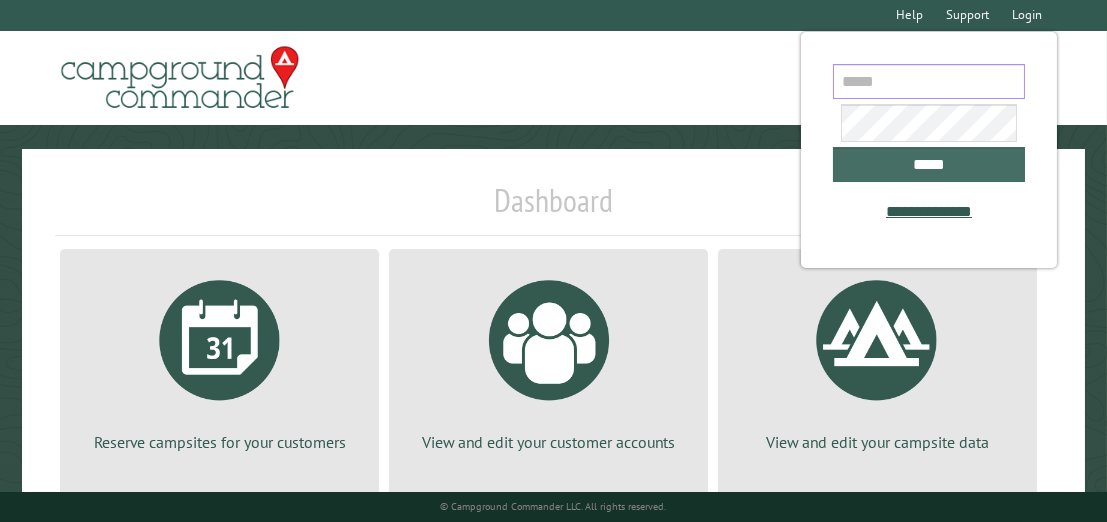 type on "**********" 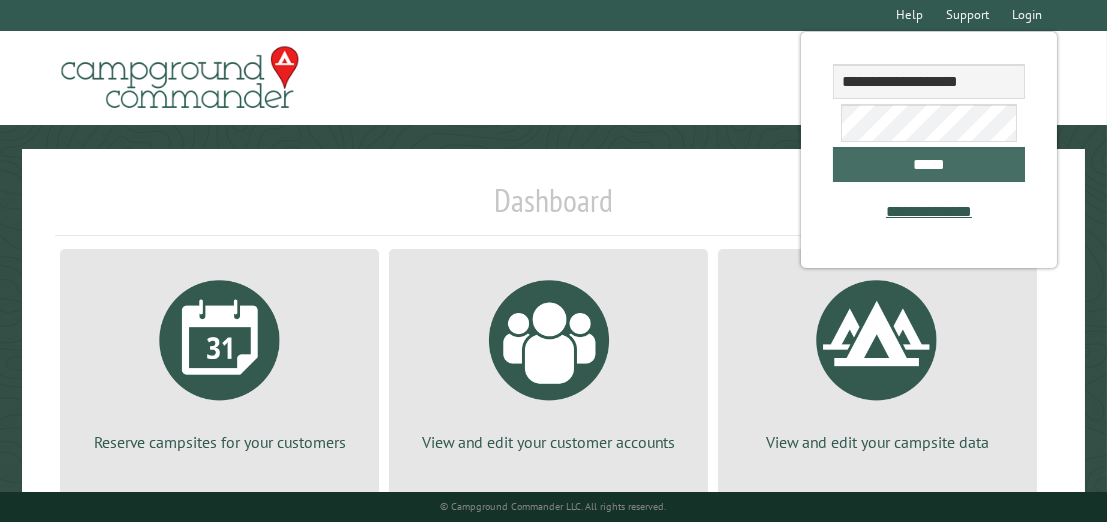 click on "*****" at bounding box center (929, 164) 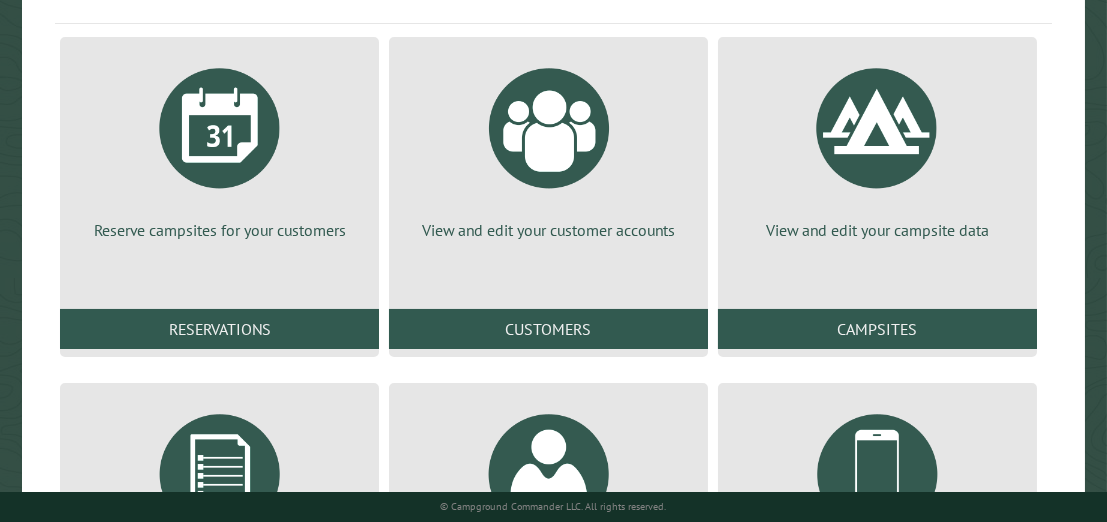 scroll, scrollTop: 221, scrollLeft: 0, axis: vertical 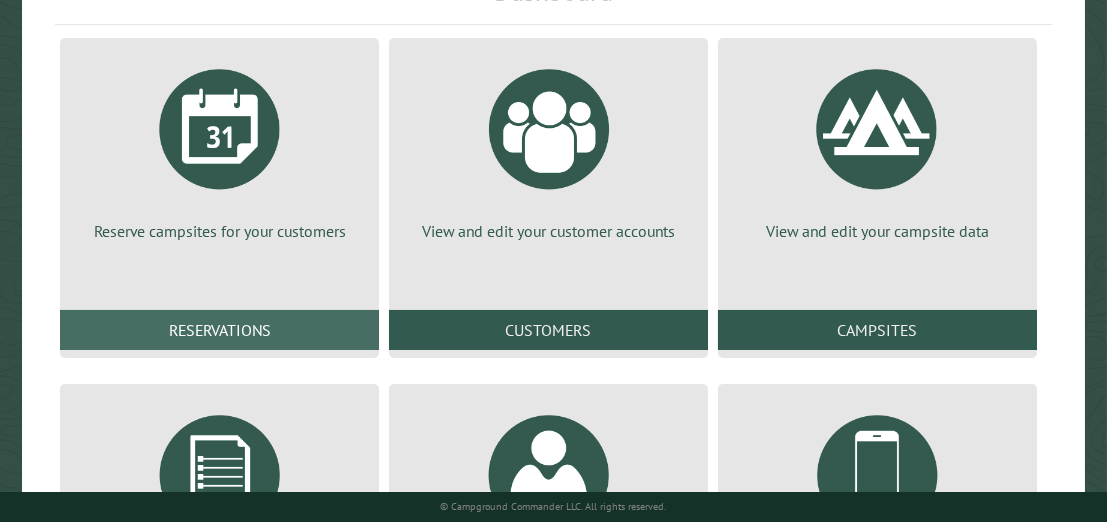 click on "Reservations" at bounding box center [219, 330] 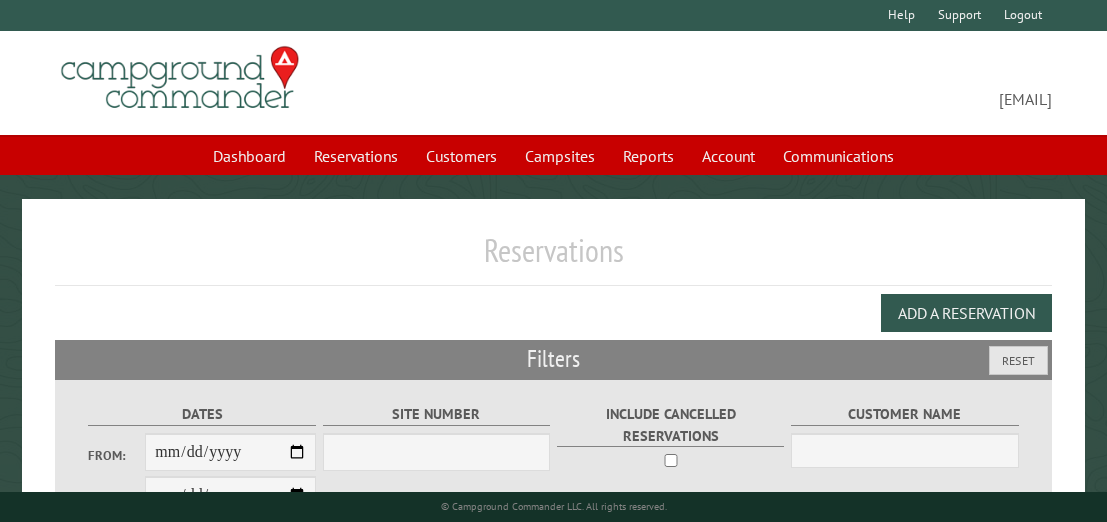 scroll, scrollTop: 0, scrollLeft: 0, axis: both 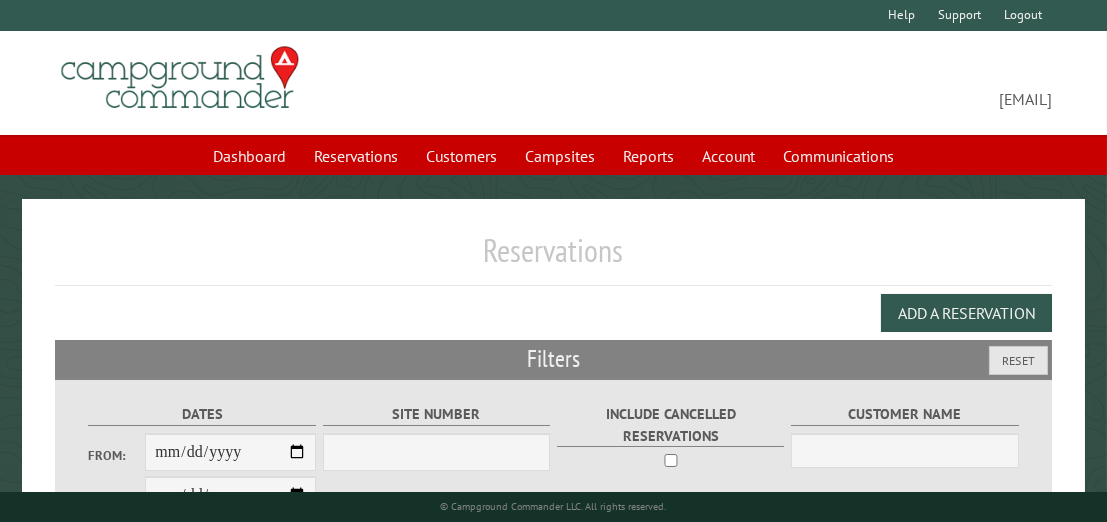select on "***" 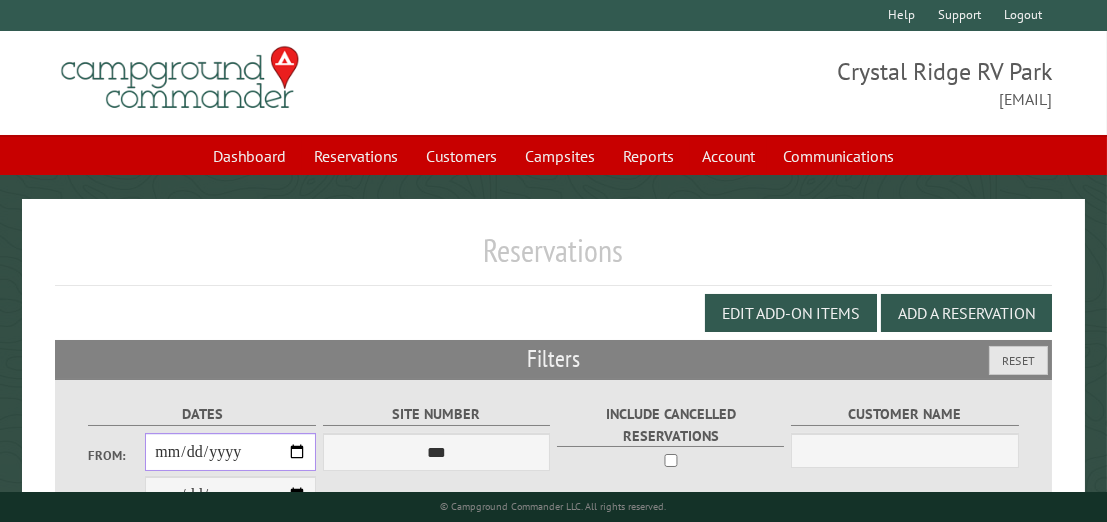 click on "From:" at bounding box center (230, 452) 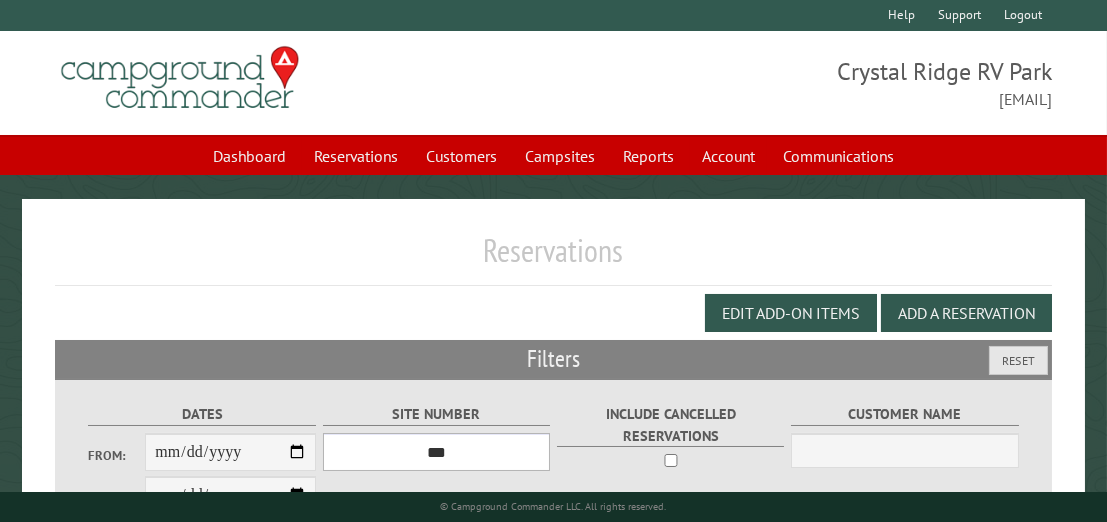 click on "**********" at bounding box center (437, 452) 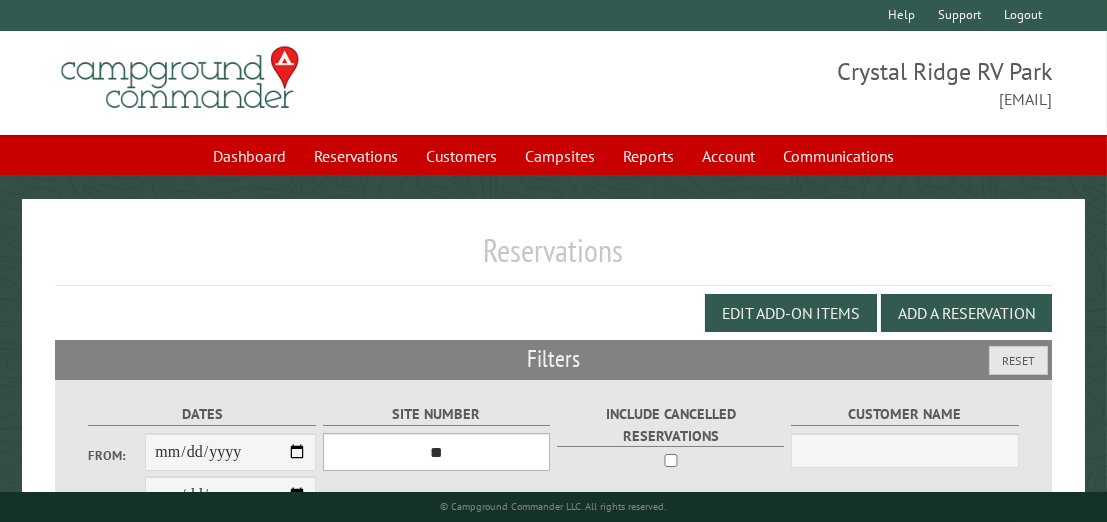 click on "**********" at bounding box center (437, 452) 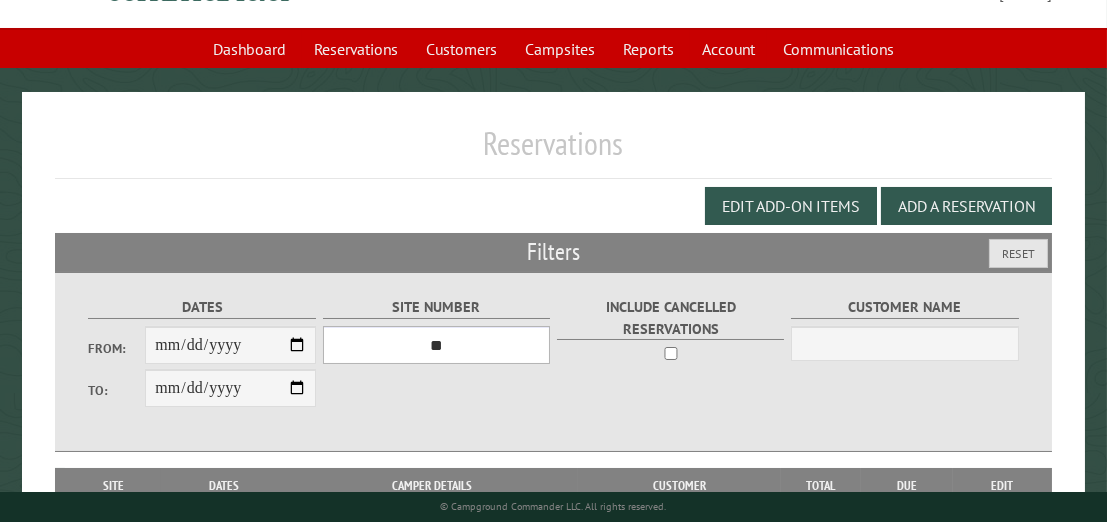 scroll, scrollTop: 194, scrollLeft: 0, axis: vertical 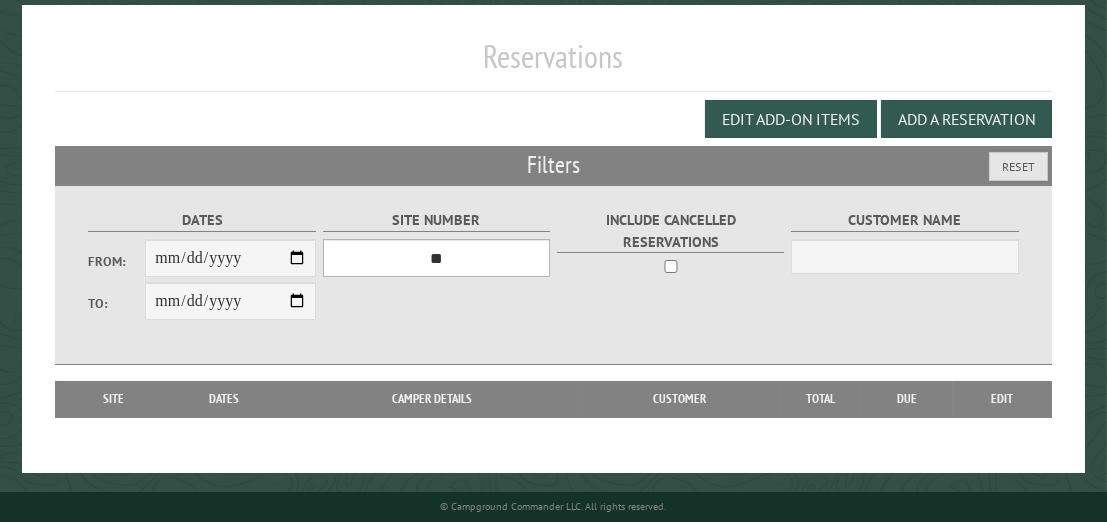 click on "**********" at bounding box center (437, 258) 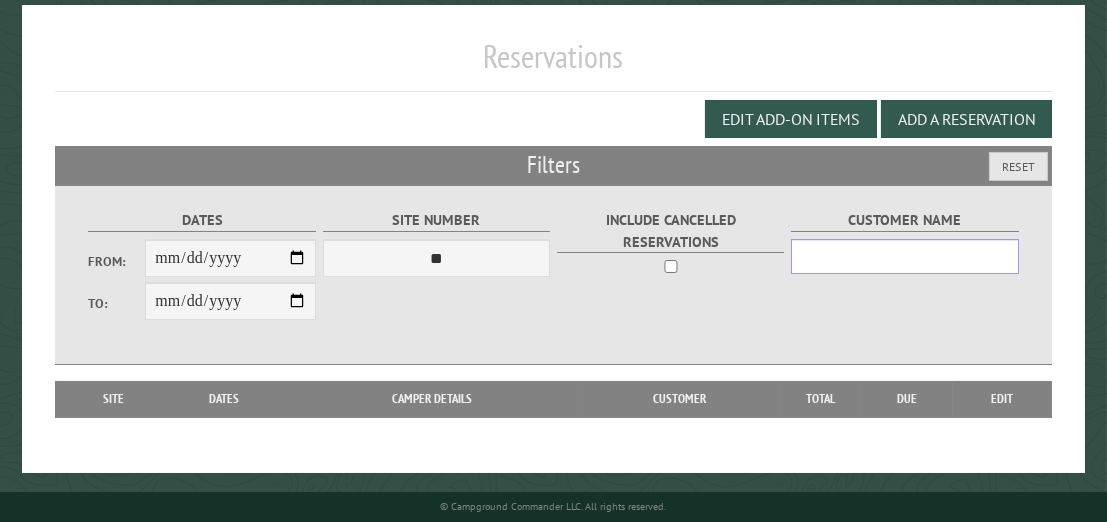 click on "Customer Name" at bounding box center (905, 256) 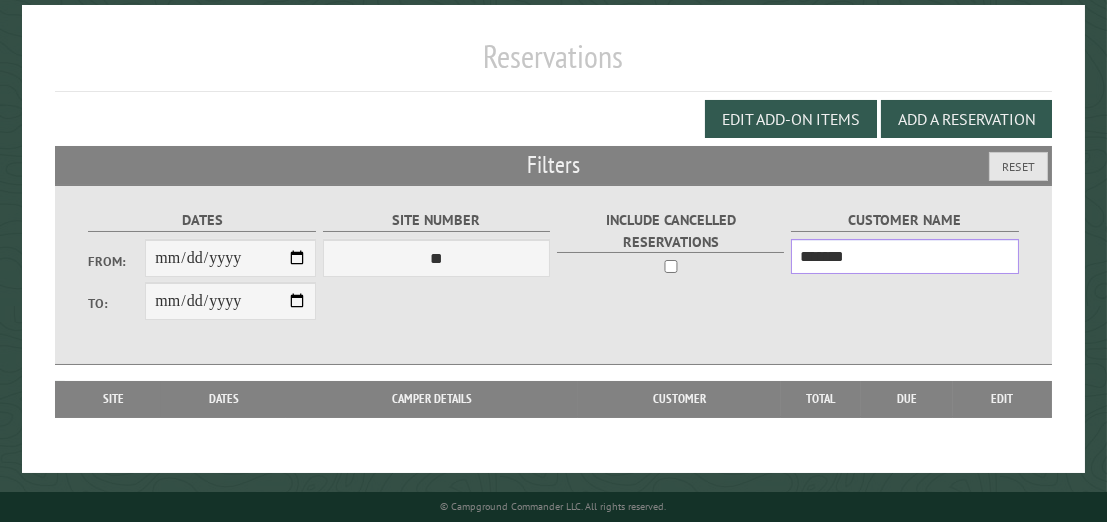 type on "*******" 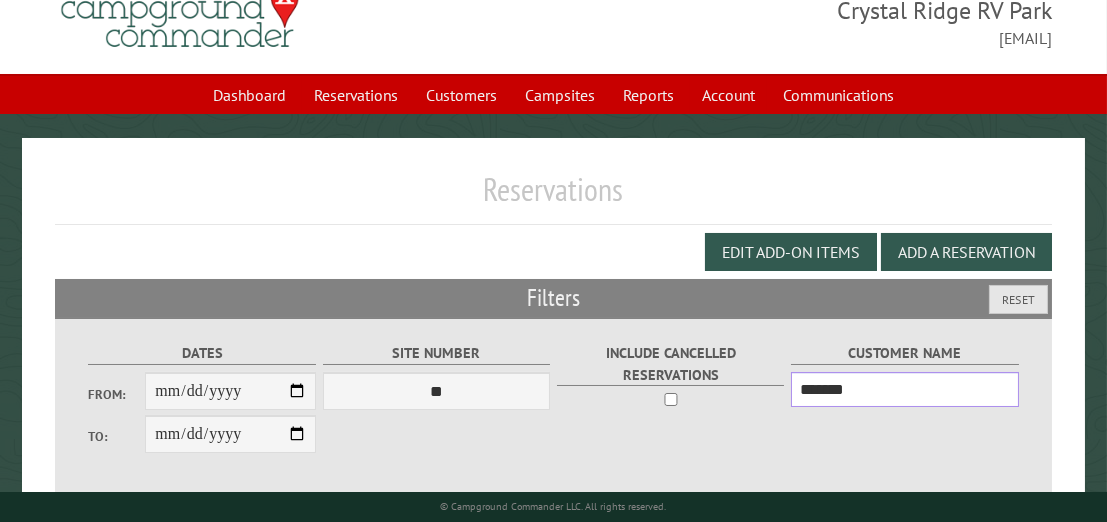 scroll, scrollTop: 0, scrollLeft: 0, axis: both 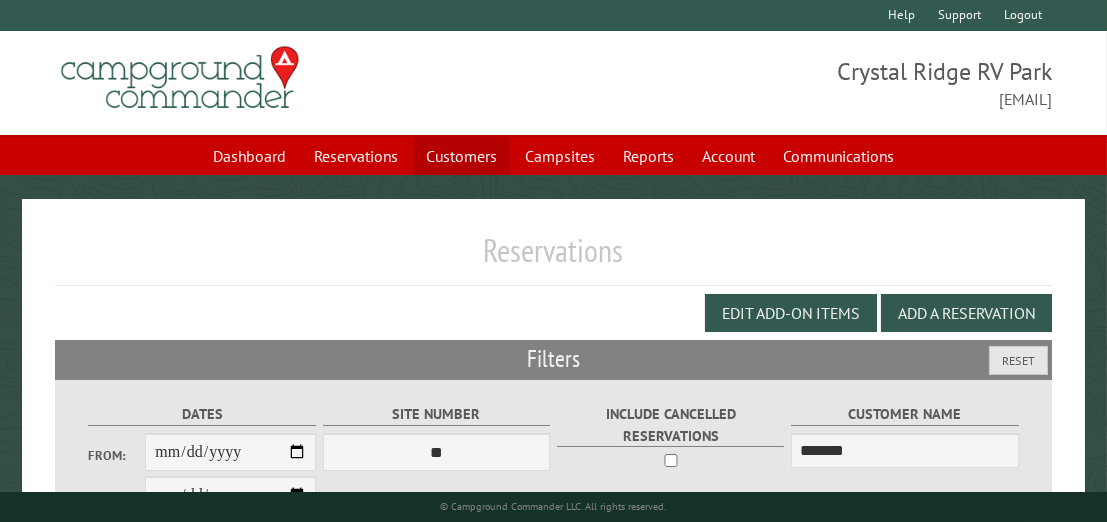 click on "Customers" at bounding box center (461, 156) 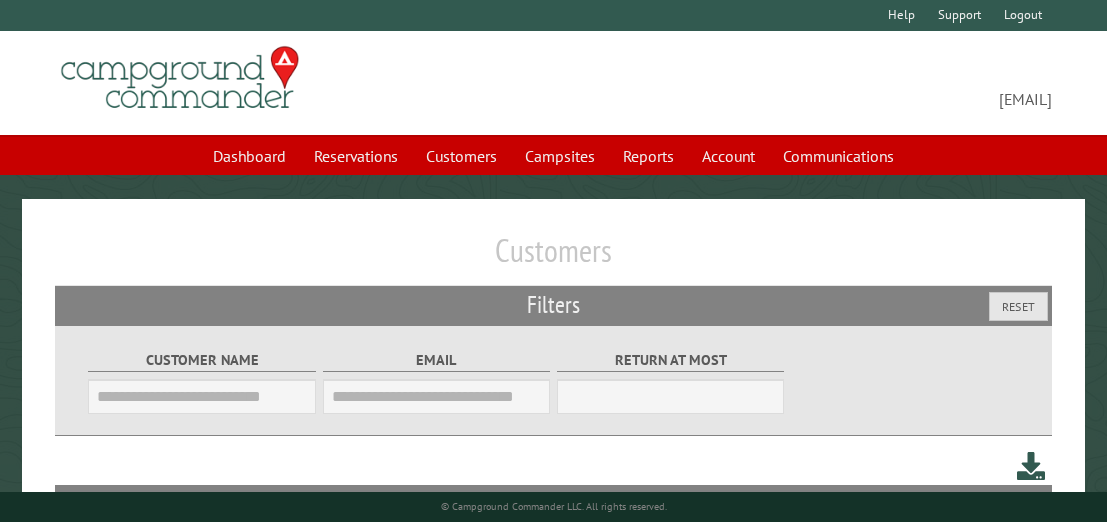 scroll, scrollTop: 0, scrollLeft: 0, axis: both 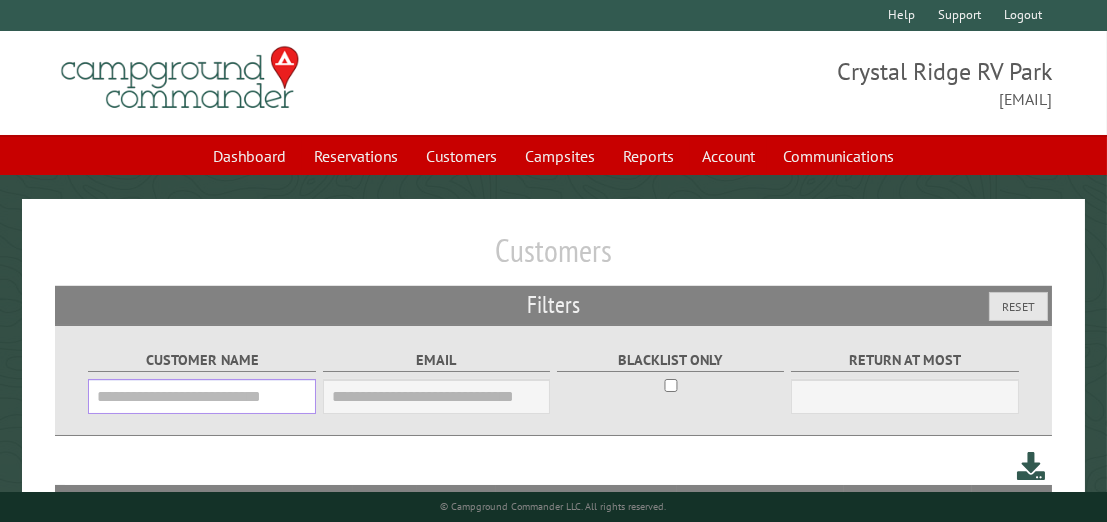 click on "Customer Name" at bounding box center [202, 396] 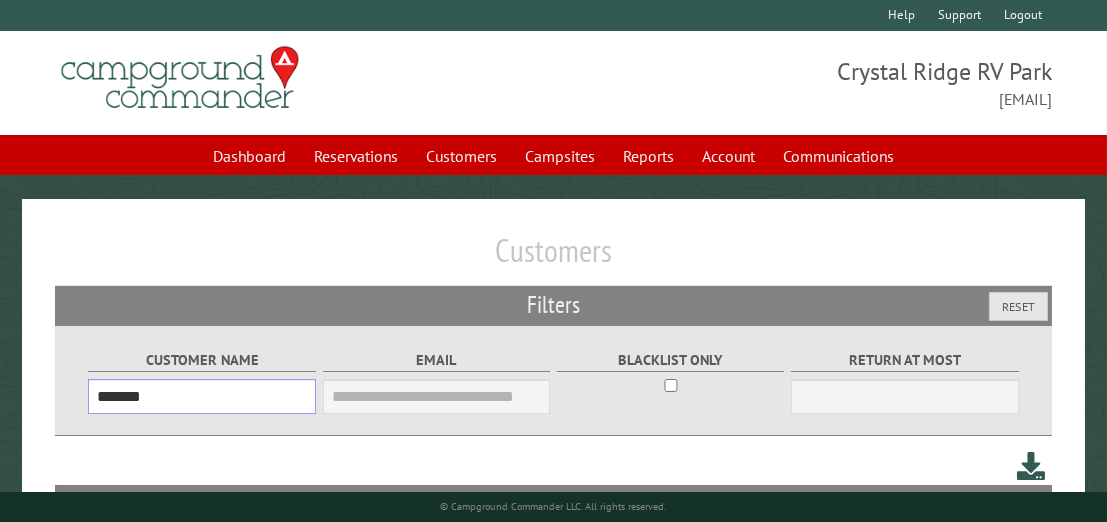 type on "*******" 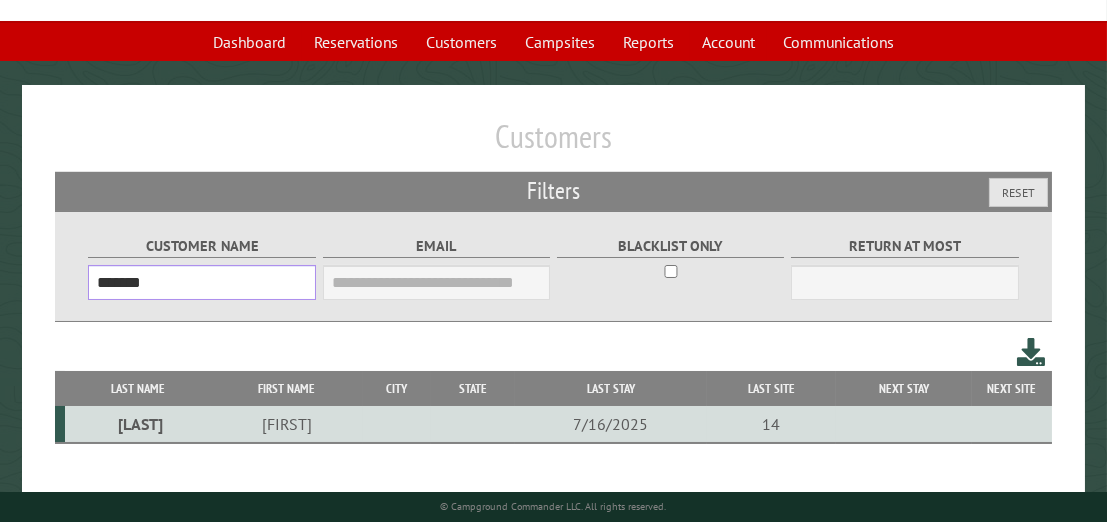scroll, scrollTop: 142, scrollLeft: 0, axis: vertical 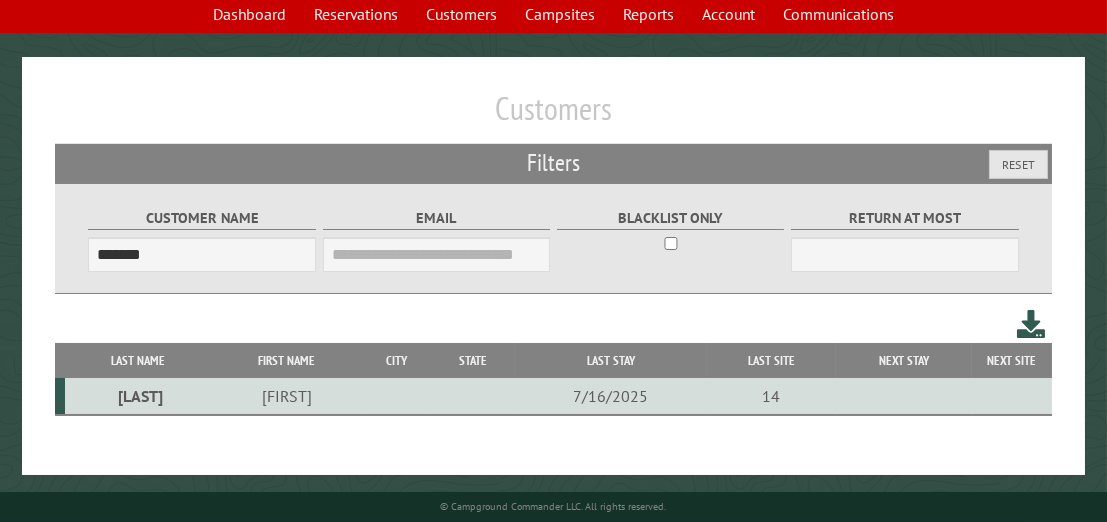click on "[LAST]" at bounding box center (137, 396) 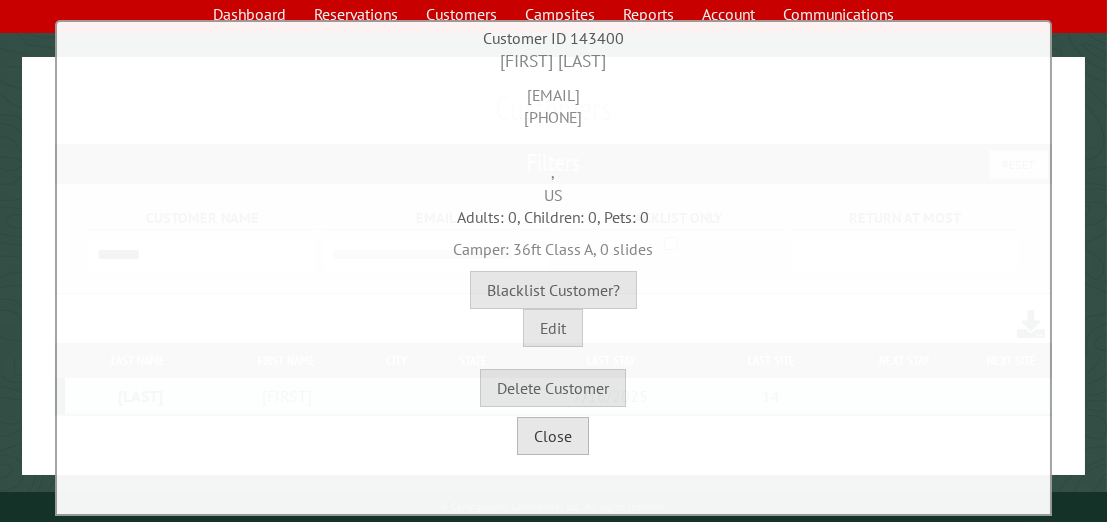 click on "Close" at bounding box center [553, 436] 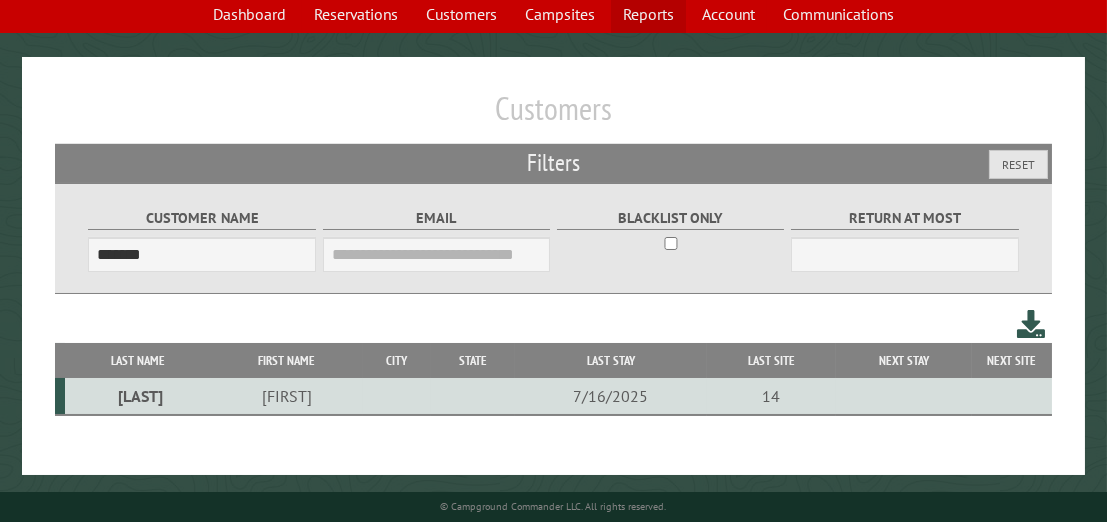 click on "Reports" at bounding box center [648, 14] 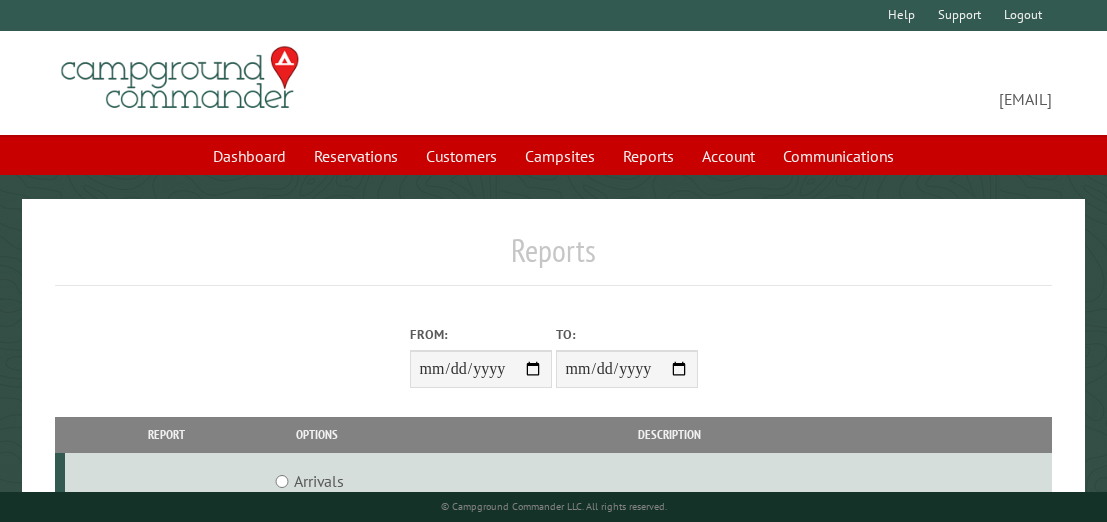 scroll, scrollTop: 0, scrollLeft: 0, axis: both 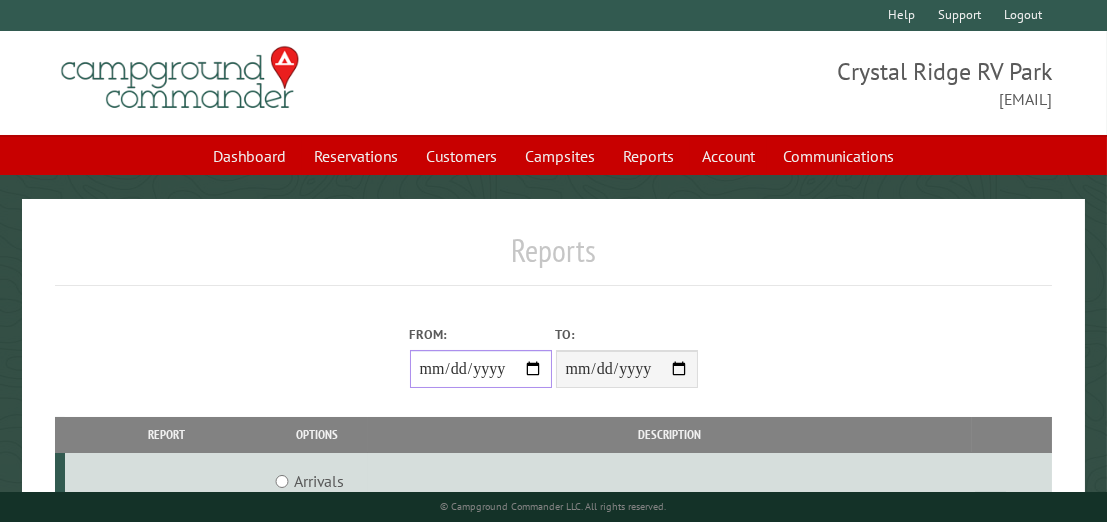 click on "From:" at bounding box center [481, 369] 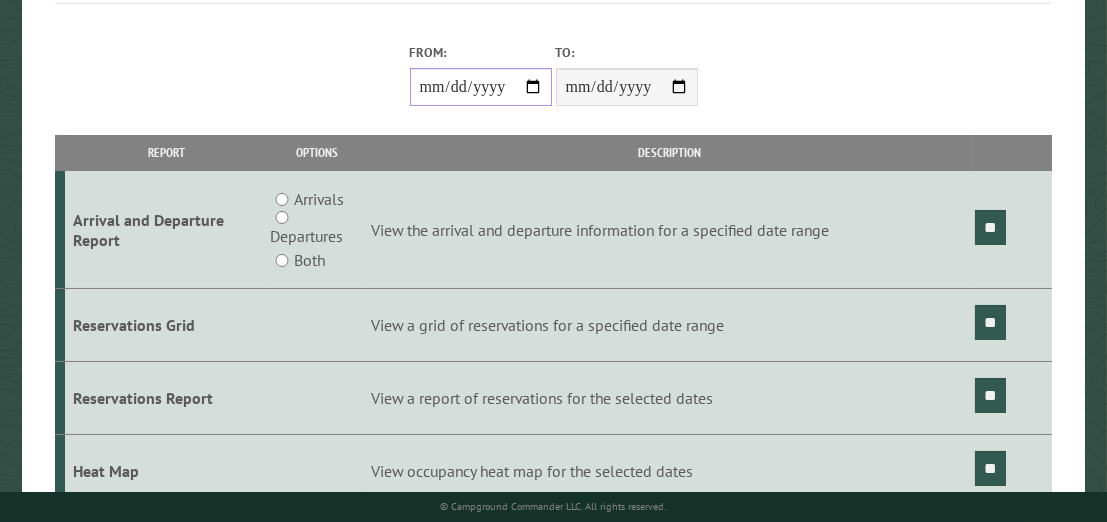 scroll, scrollTop: 292, scrollLeft: 0, axis: vertical 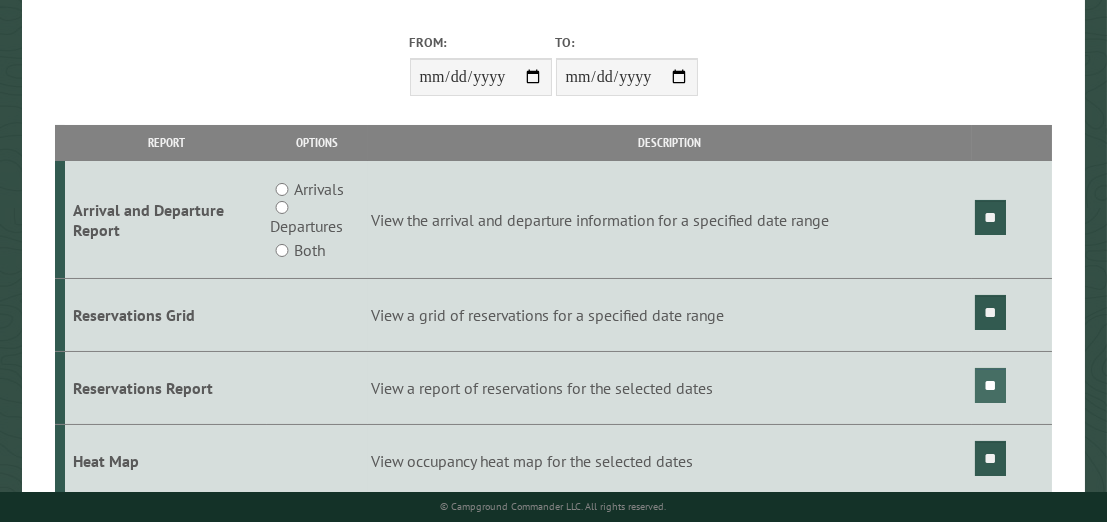 click on "**" at bounding box center [990, 385] 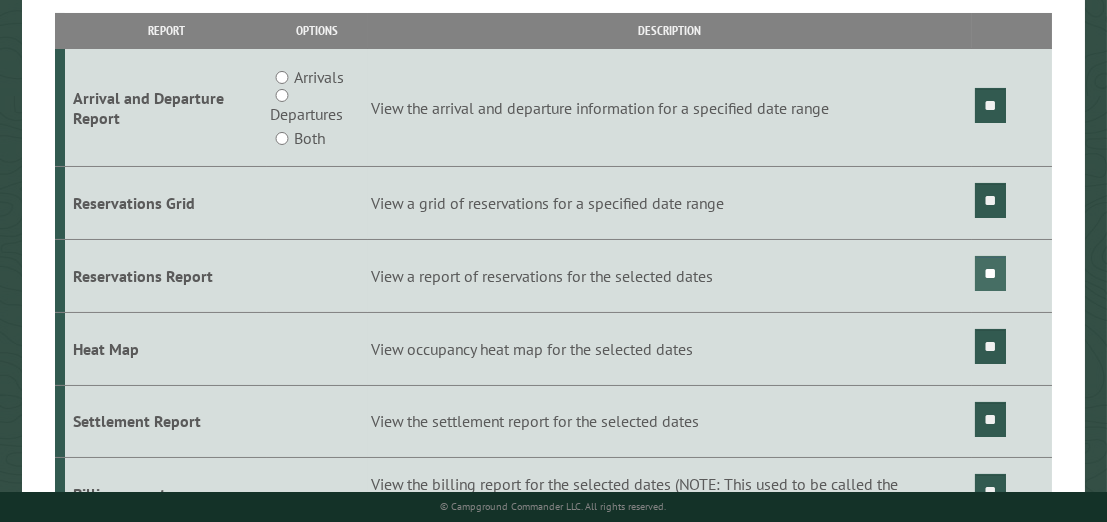 scroll, scrollTop: 393, scrollLeft: 0, axis: vertical 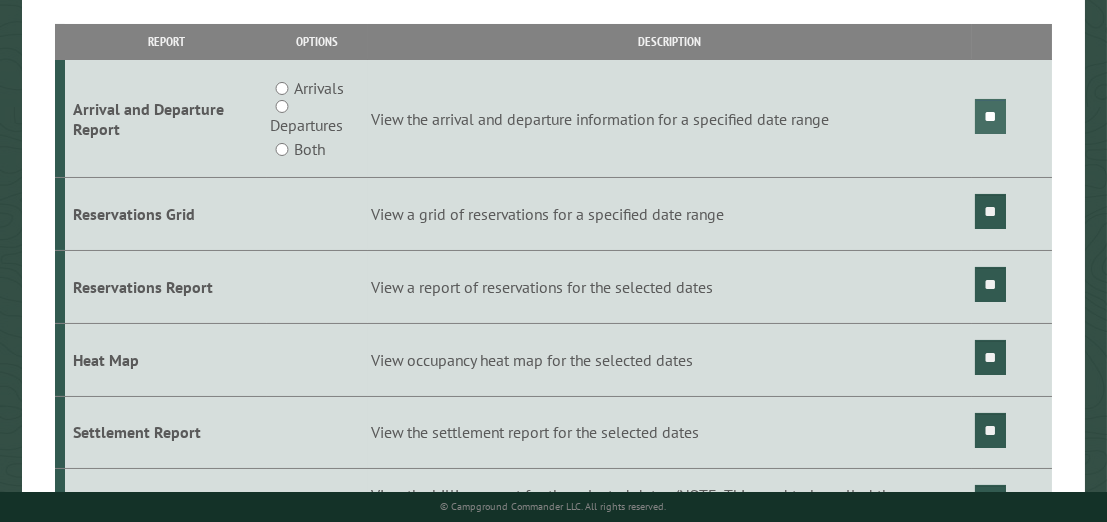 click on "**" at bounding box center [990, 116] 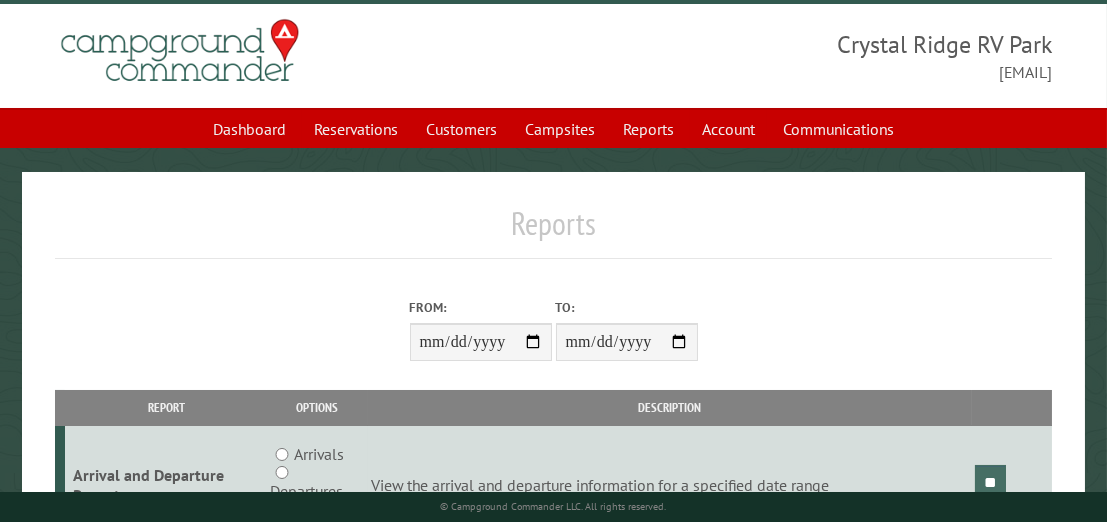 scroll, scrollTop: 30, scrollLeft: 0, axis: vertical 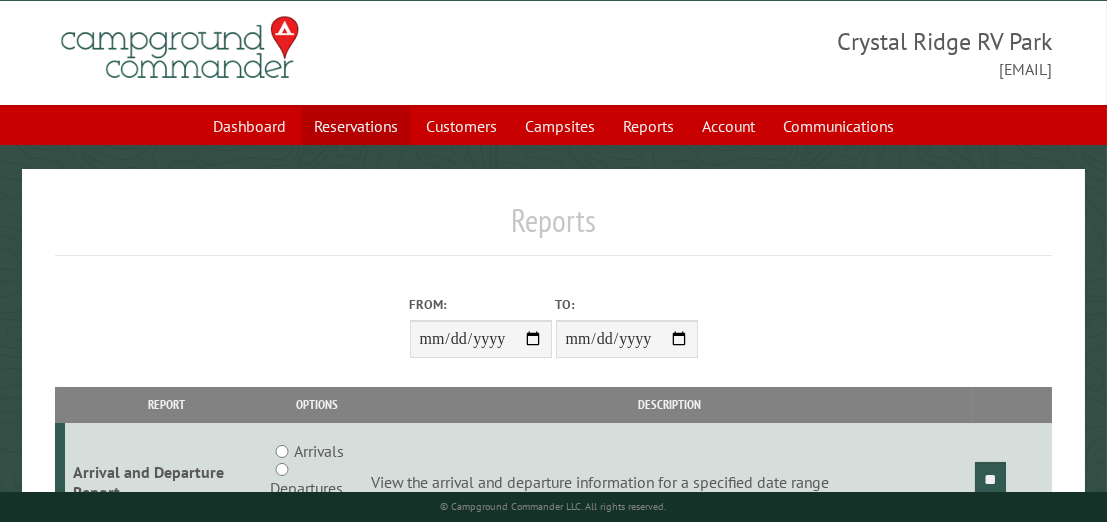 click on "Reservations" at bounding box center [356, 126] 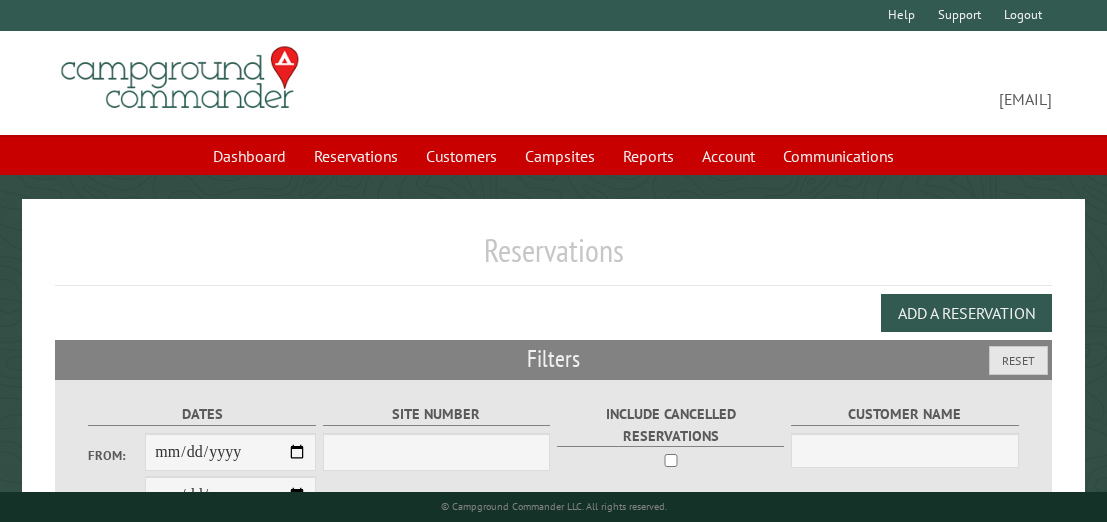 scroll, scrollTop: 0, scrollLeft: 0, axis: both 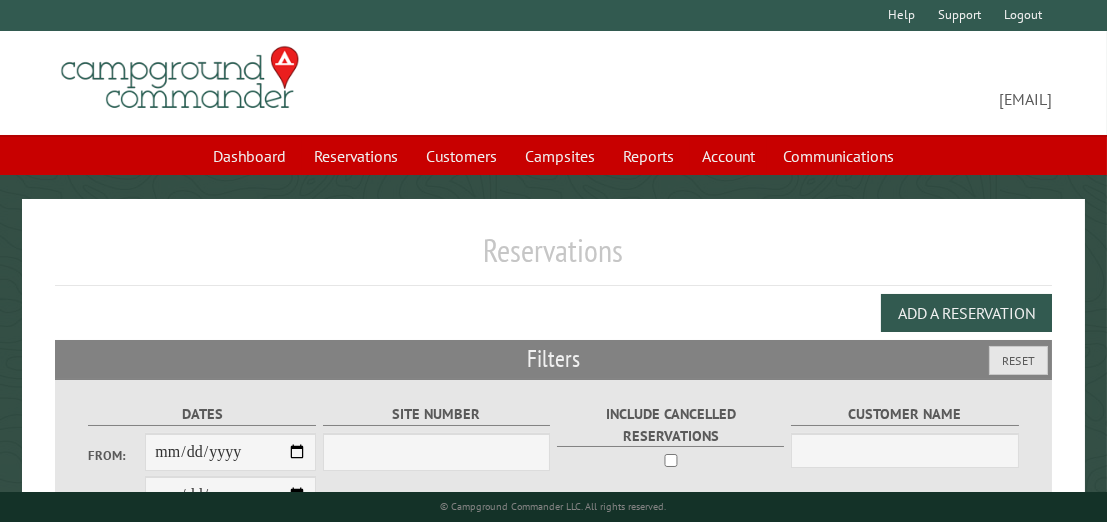 select on "***" 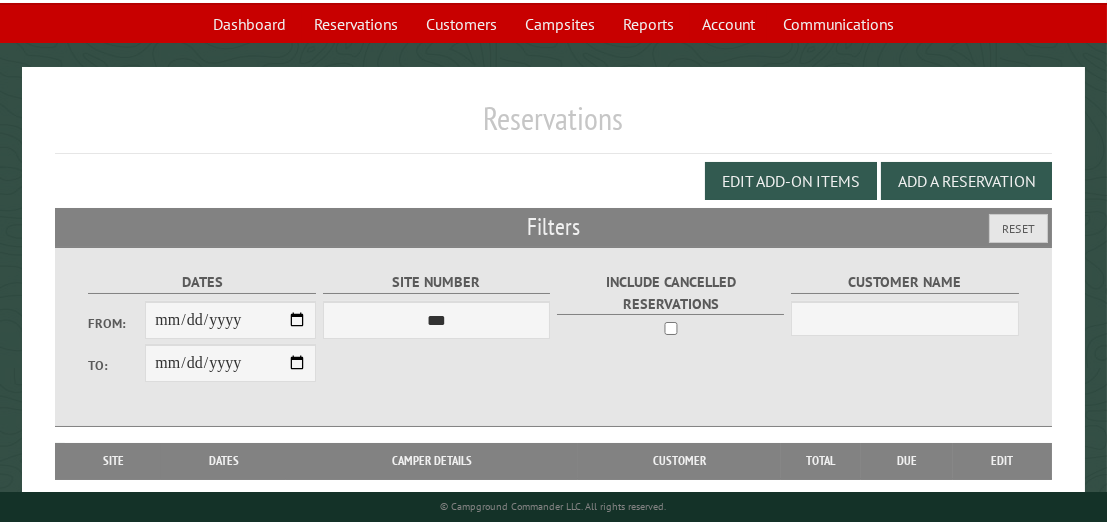 scroll, scrollTop: 135, scrollLeft: 0, axis: vertical 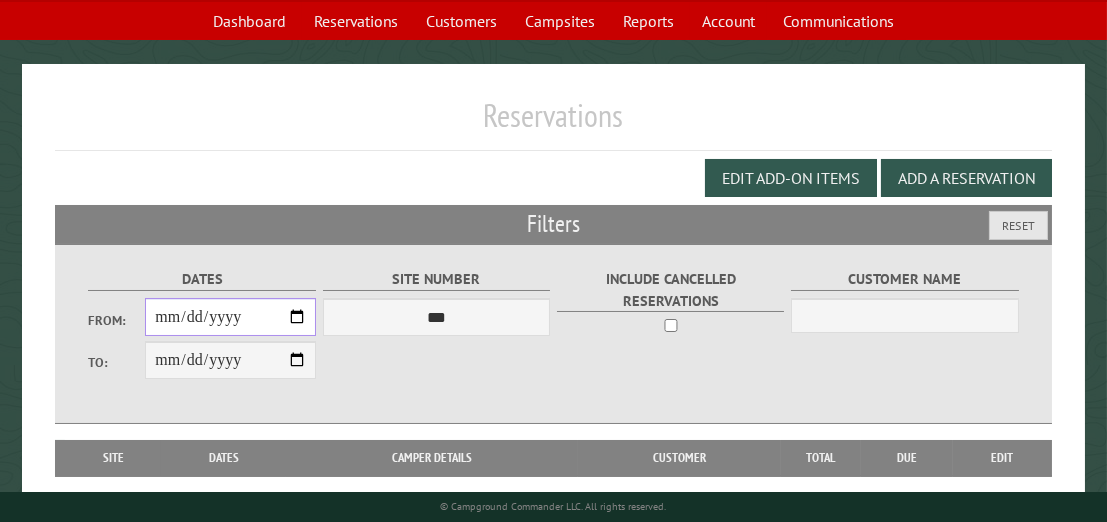 click on "From:" at bounding box center [230, 317] 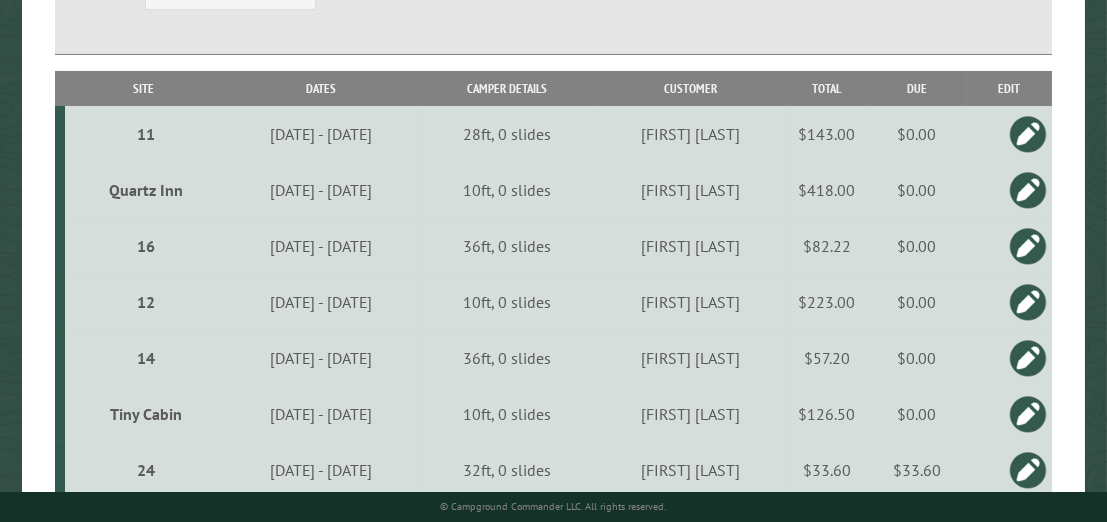 scroll, scrollTop: 520, scrollLeft: 0, axis: vertical 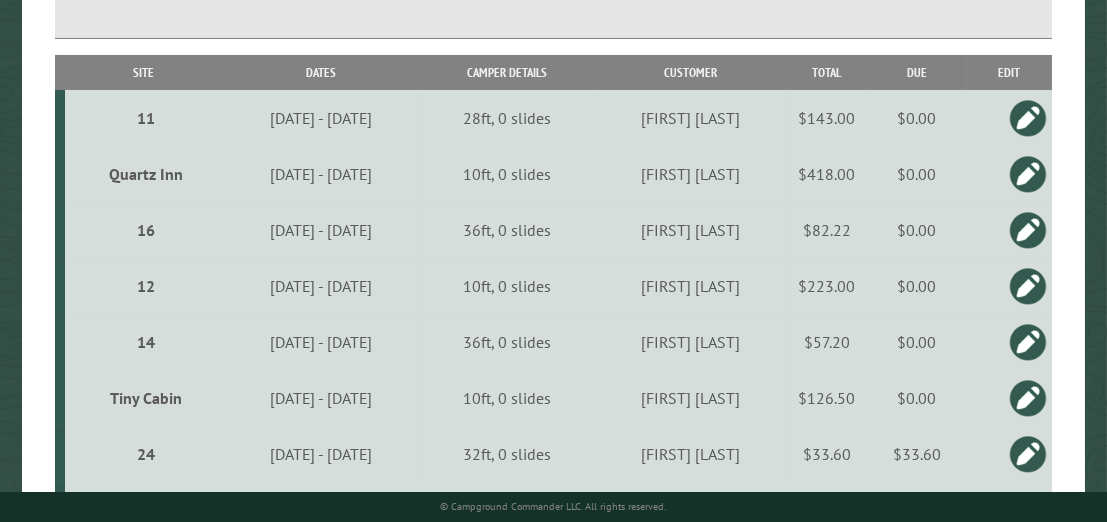 click at bounding box center (1028, 342) 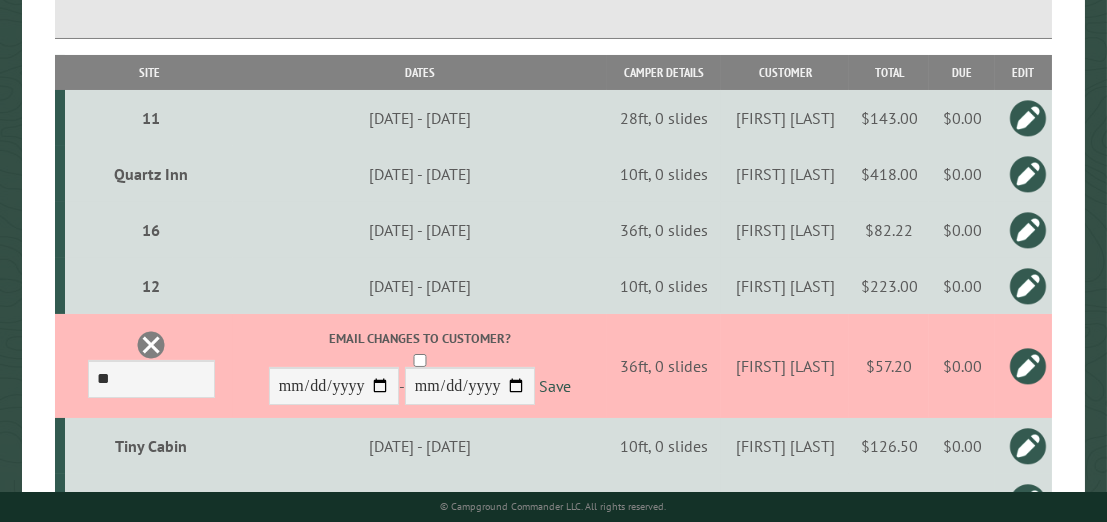 click on "$57.20" at bounding box center [889, 366] 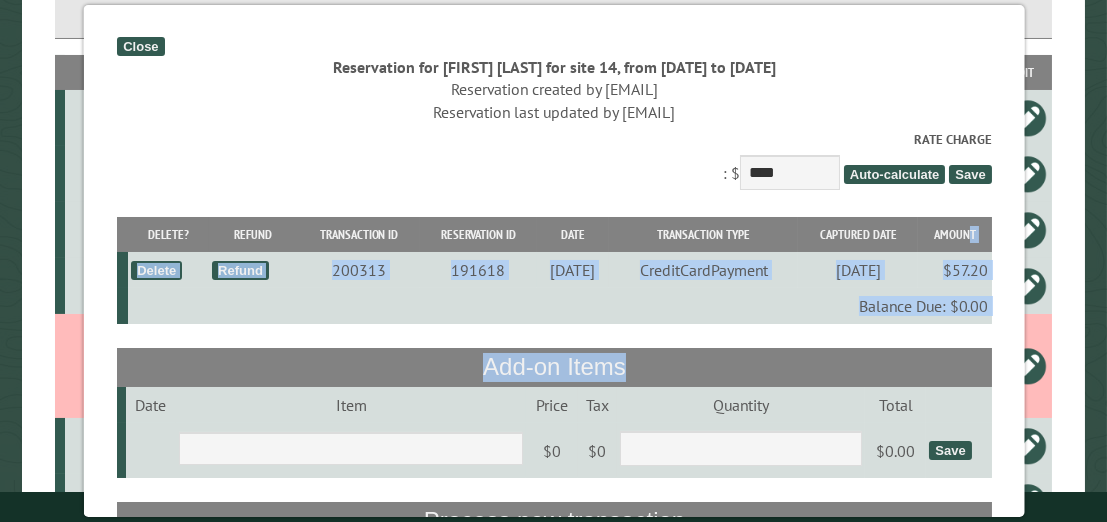 drag, startPoint x: 882, startPoint y: 368, endPoint x: 957, endPoint y: 225, distance: 161.47446 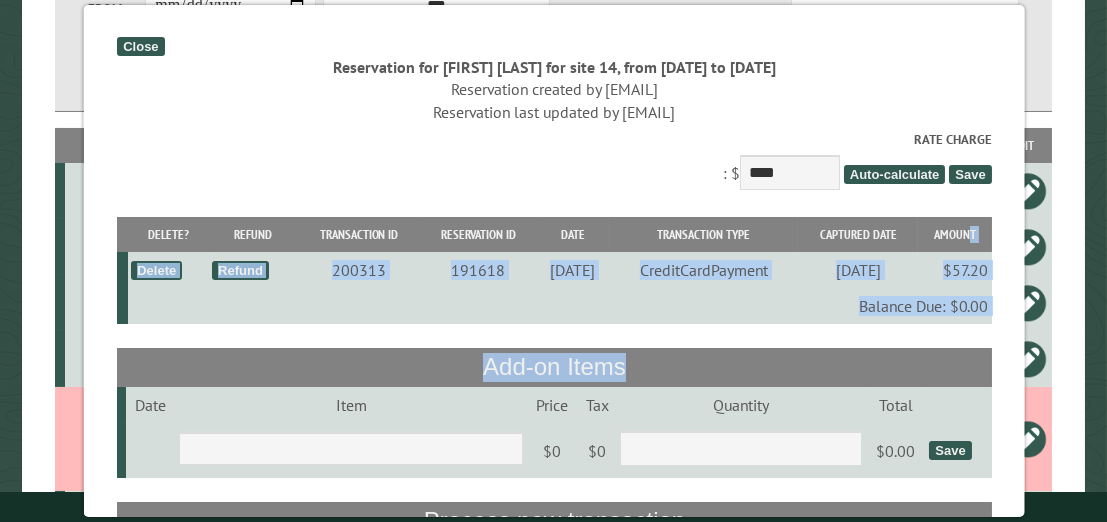 scroll, scrollTop: 448, scrollLeft: 0, axis: vertical 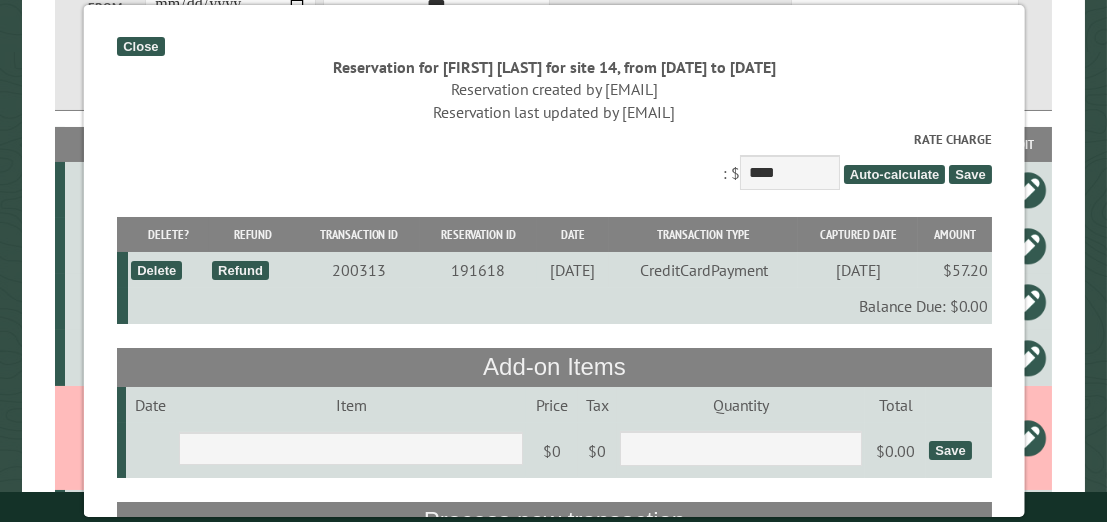 click on "Reservation for Debra Skipper for site 14,
from 7/16/2025 to 7/18/2025" at bounding box center (553, 67) 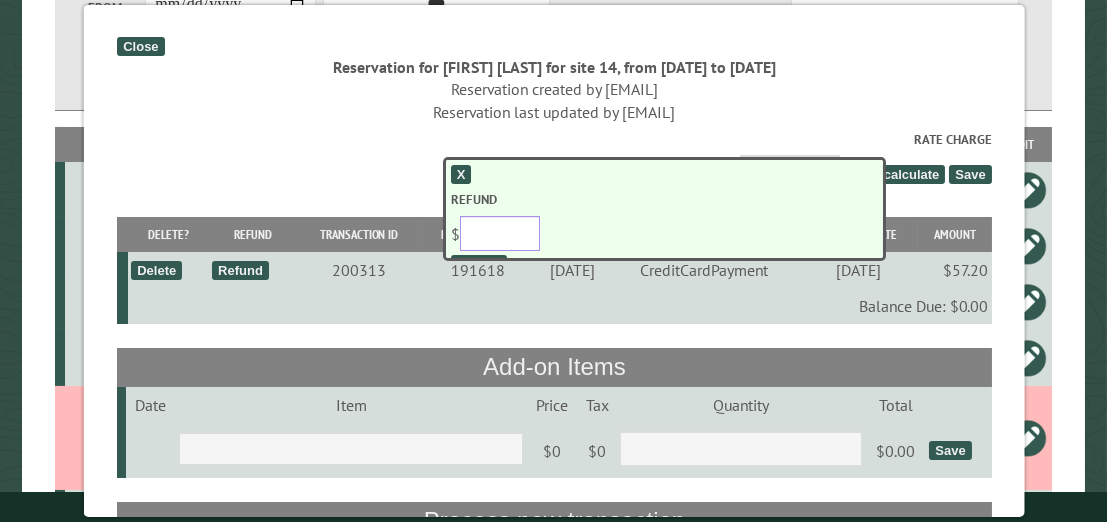 click on "****" at bounding box center [500, 233] 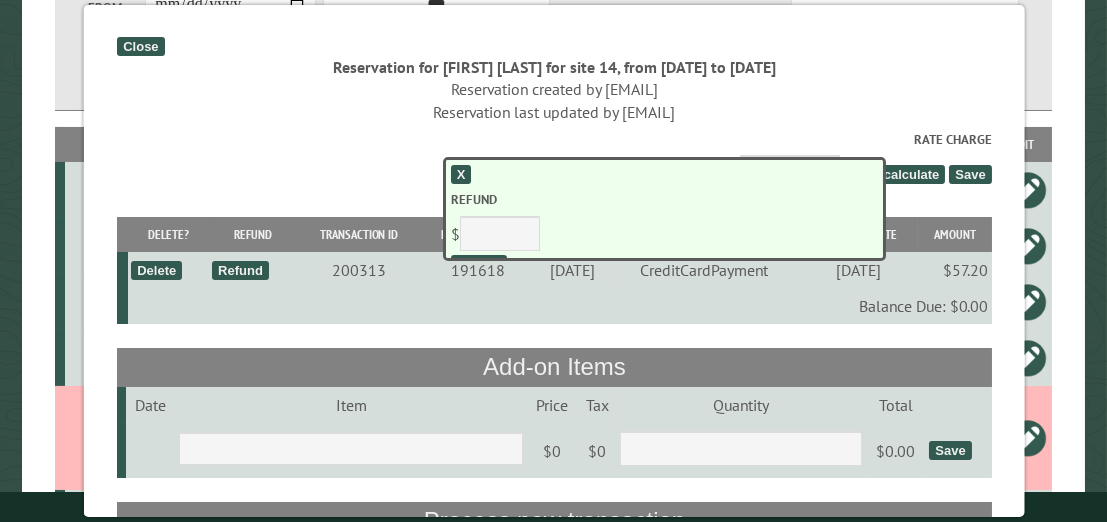 click on "Reservation created by tresa.rcm@gmail.com" at bounding box center (553, 89) 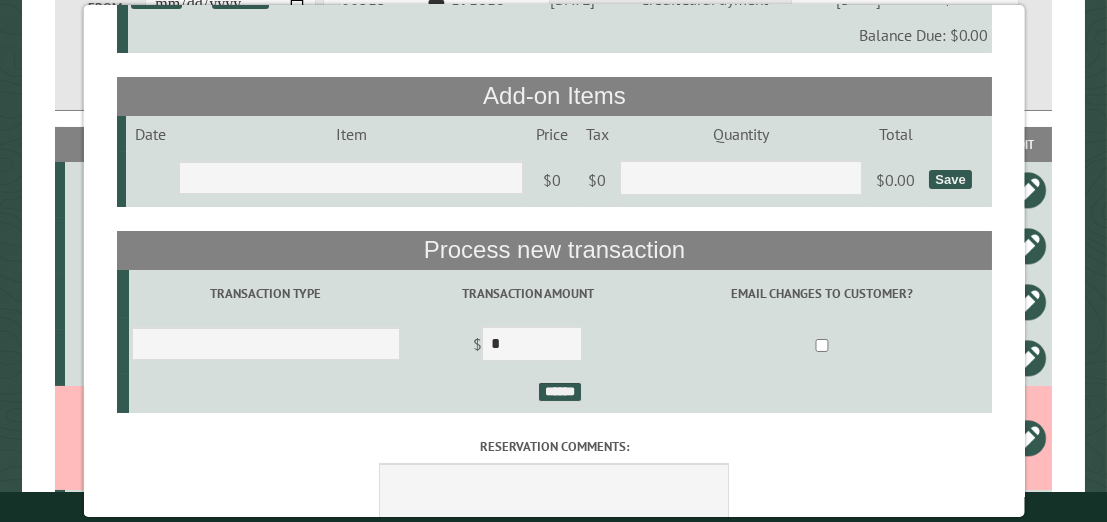 scroll, scrollTop: 287, scrollLeft: 0, axis: vertical 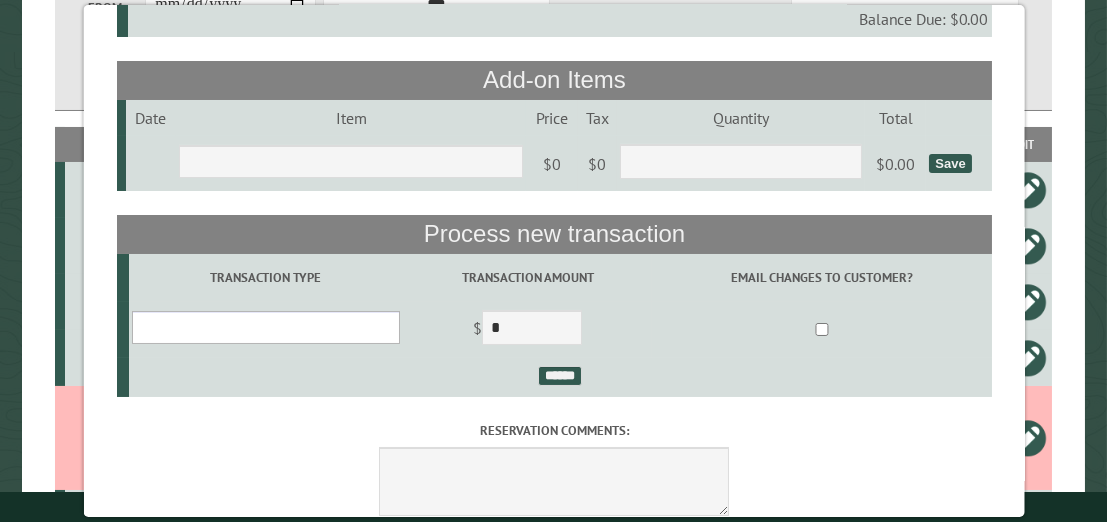 click on "**********" at bounding box center (265, 327) 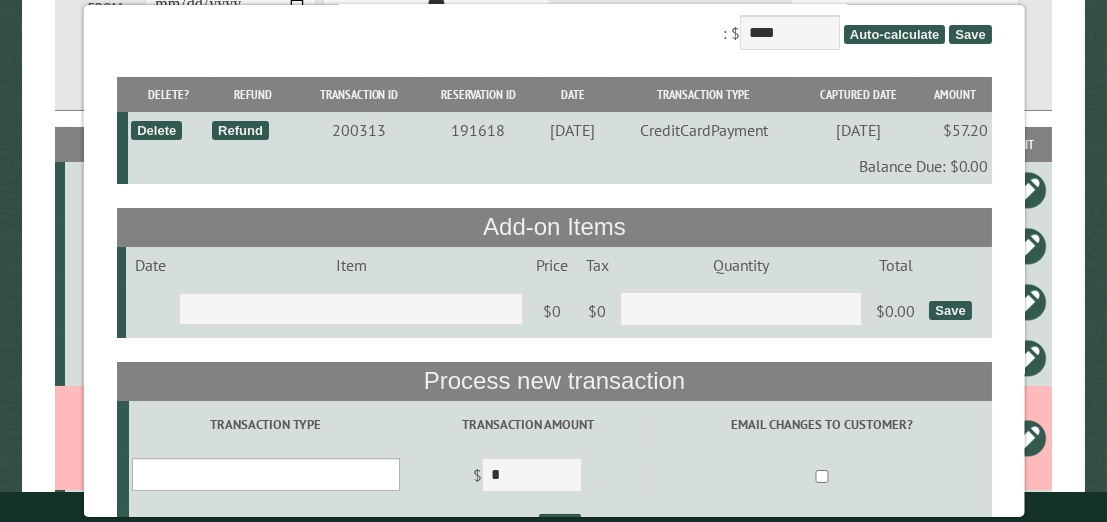 scroll, scrollTop: 7, scrollLeft: 0, axis: vertical 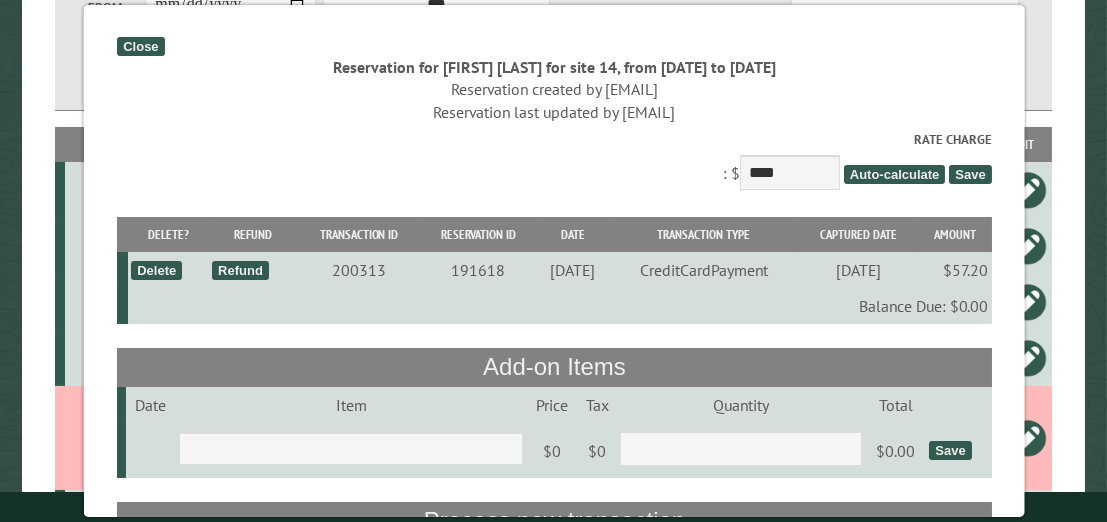 click on "Refund" at bounding box center [239, 270] 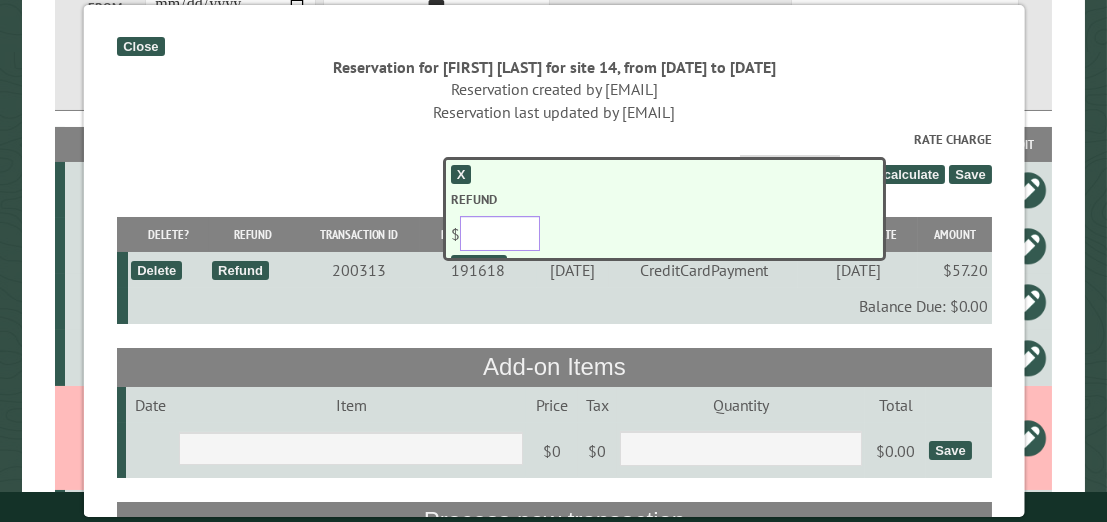 drag, startPoint x: 499, startPoint y: 226, endPoint x: 445, endPoint y: 231, distance: 54.230988 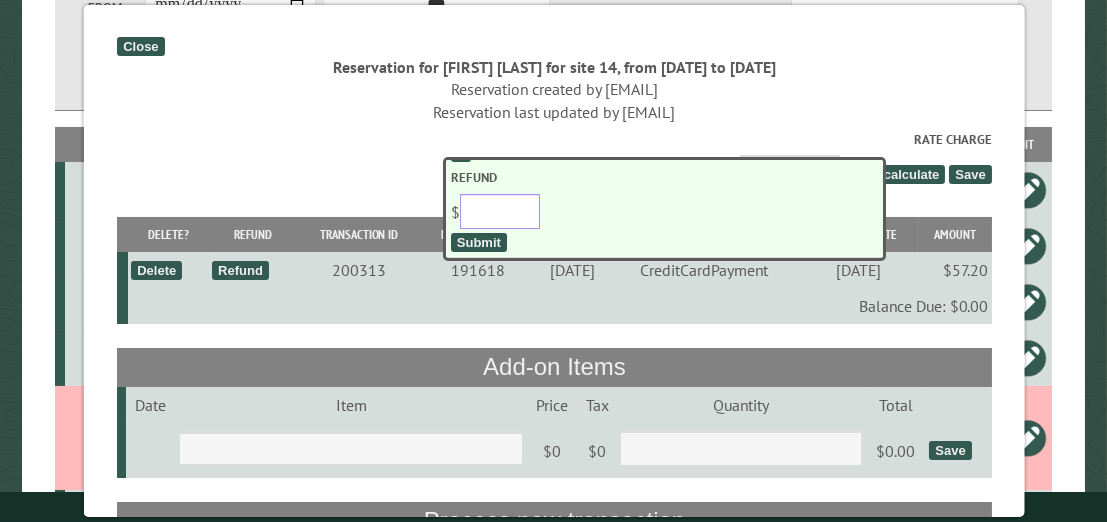 type on "****" 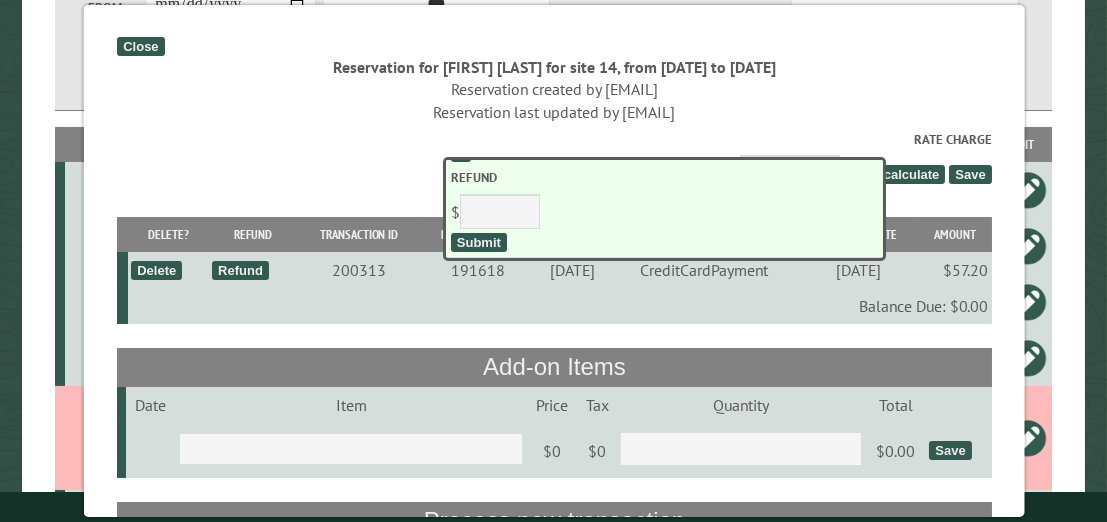 click on "Submit" at bounding box center [479, 242] 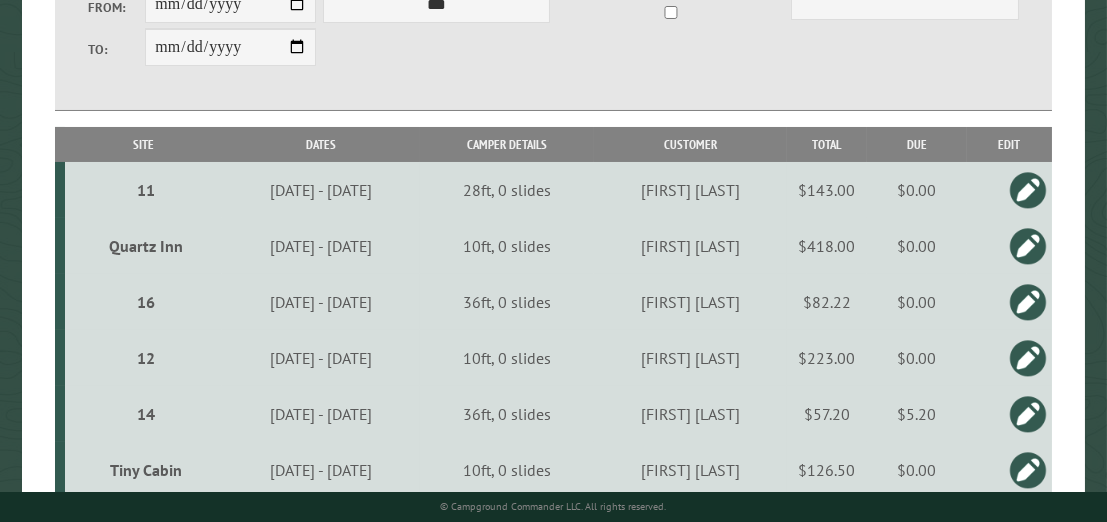 click at bounding box center [1028, 414] 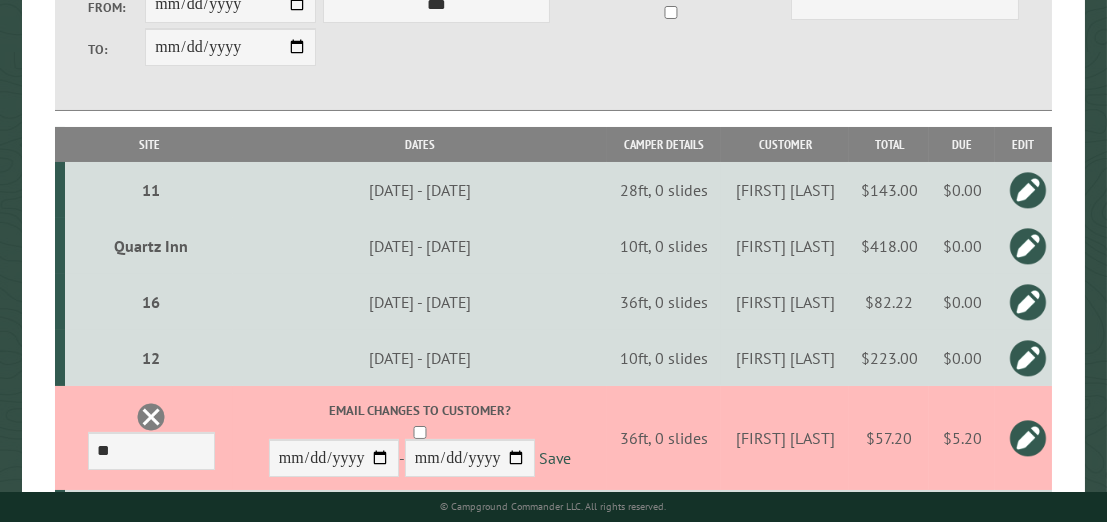 click at bounding box center [1028, 438] 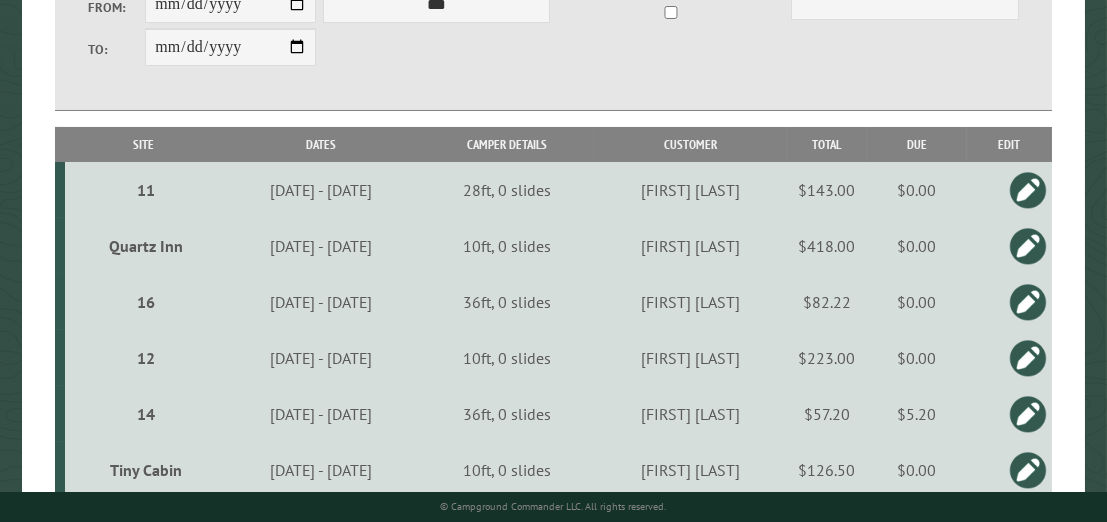 click at bounding box center (1028, 414) 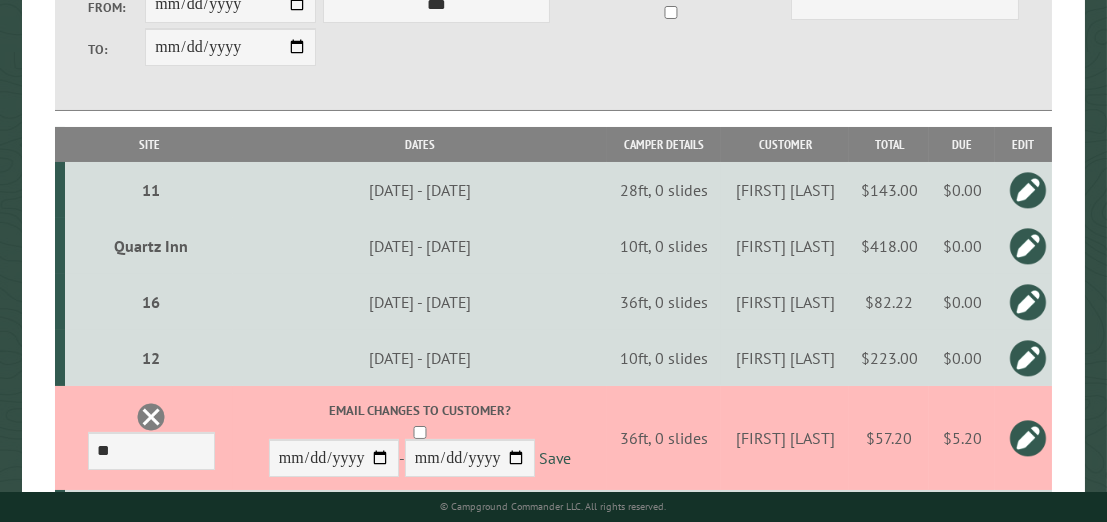 click at bounding box center [1028, 438] 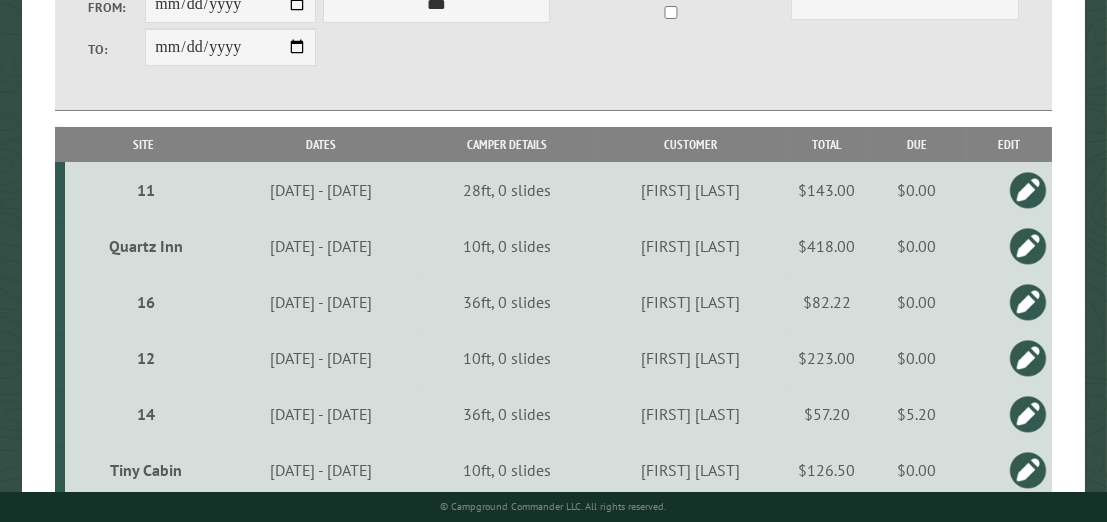click at bounding box center [1028, 414] 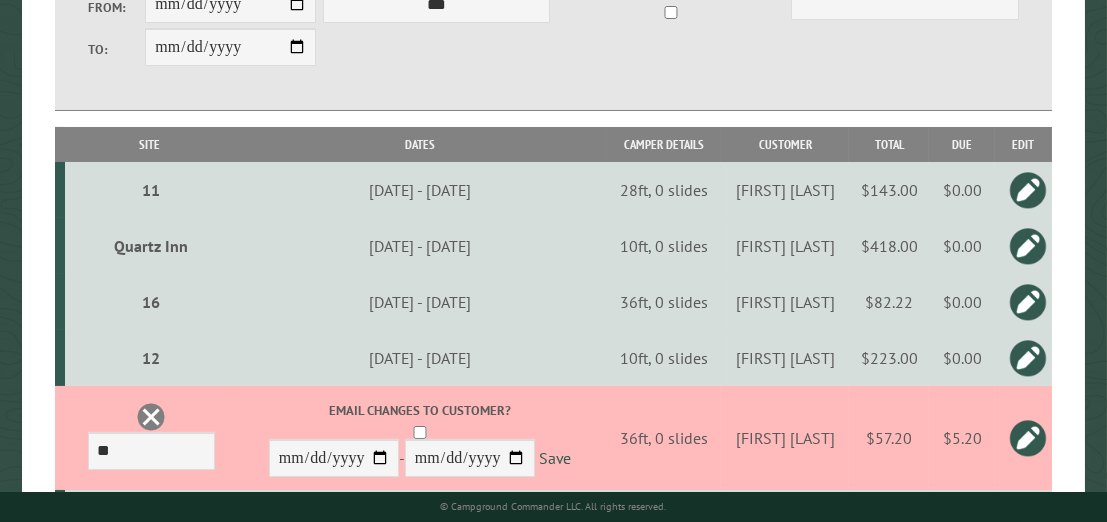 click on "$57.20" at bounding box center (889, 438) 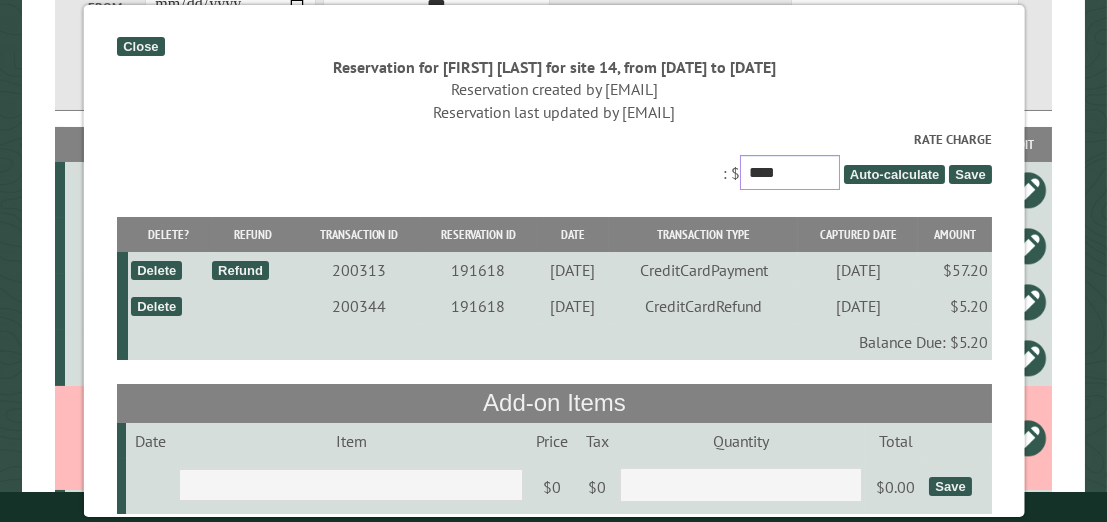 click on "****" at bounding box center (789, 172) 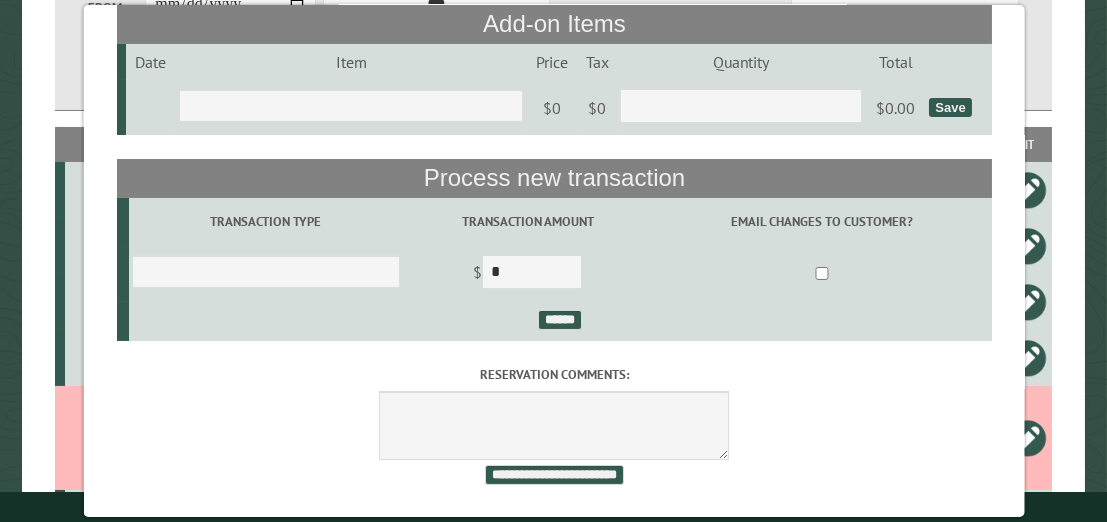 scroll, scrollTop: 410, scrollLeft: 0, axis: vertical 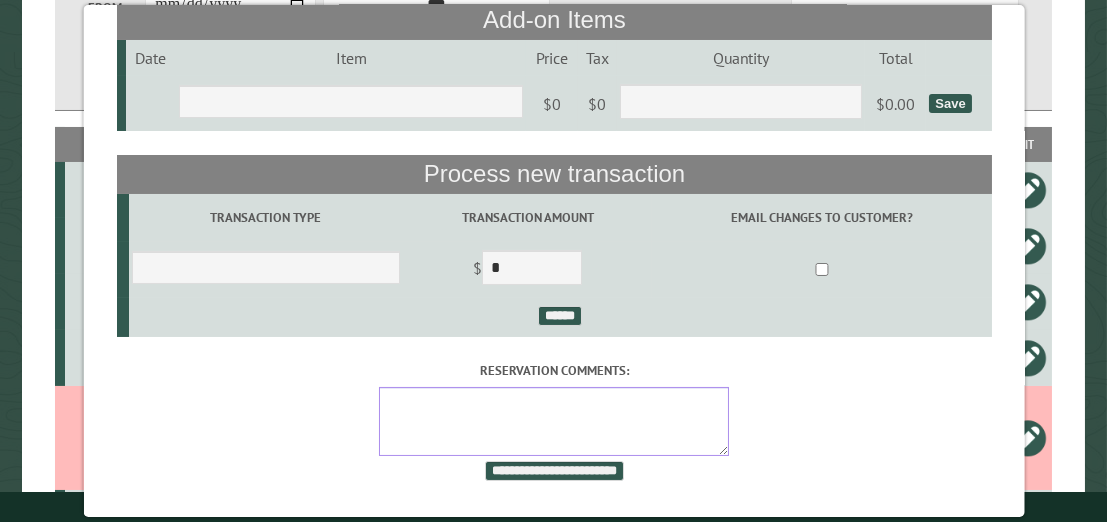 click on "Reservation comments:" at bounding box center (554, 421) 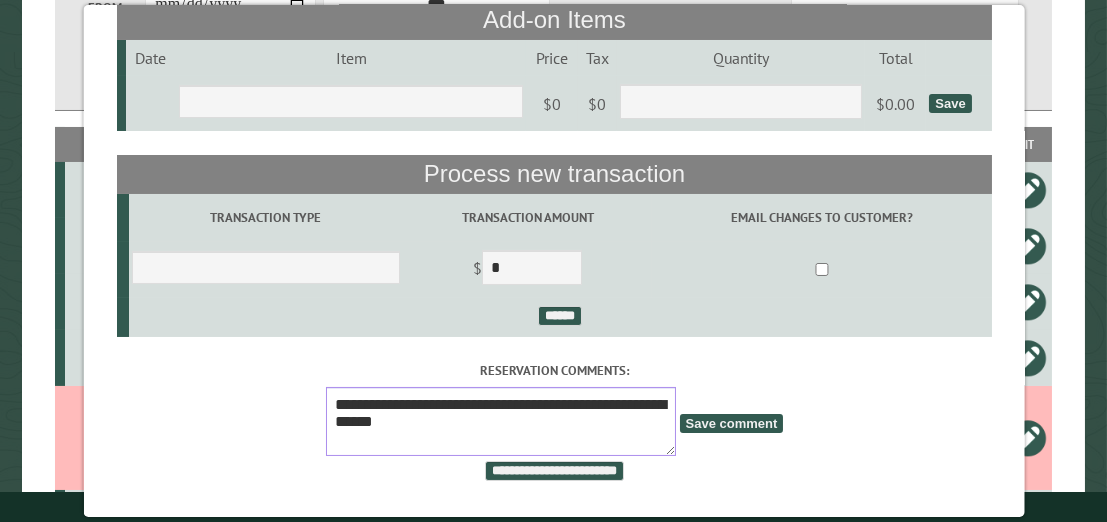 click on "**********" at bounding box center (500, 421) 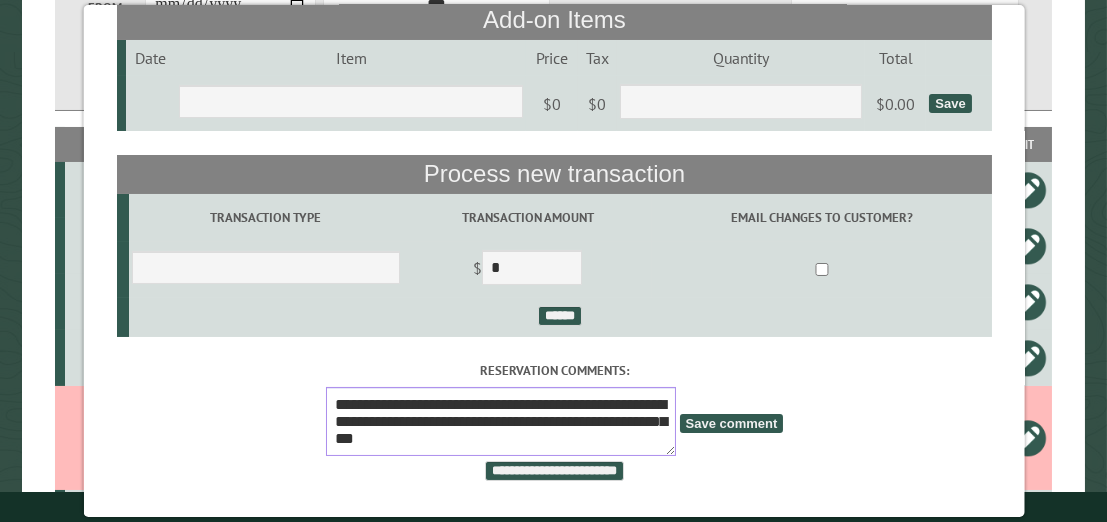 type on "**********" 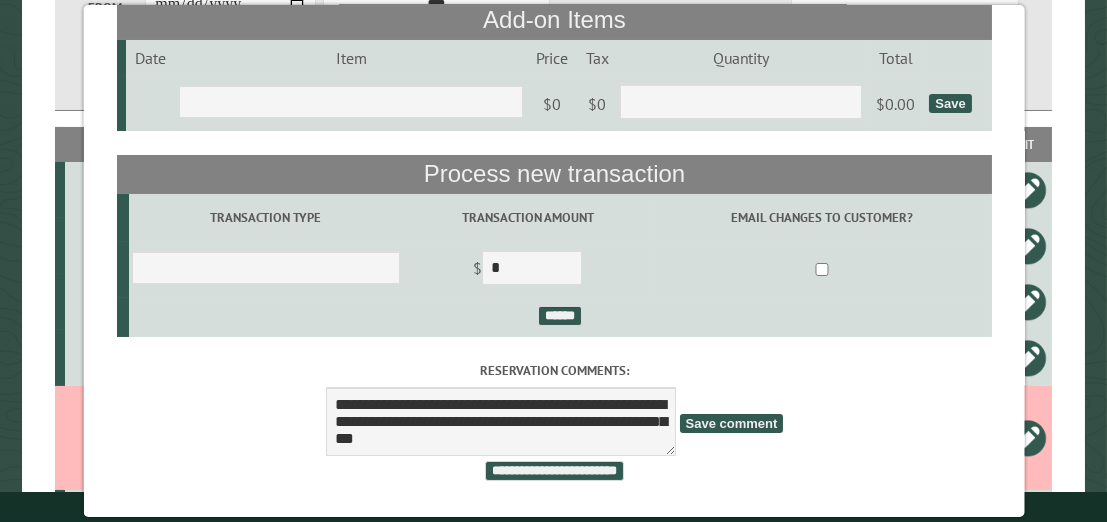 click on "Save comment" at bounding box center (731, 423) 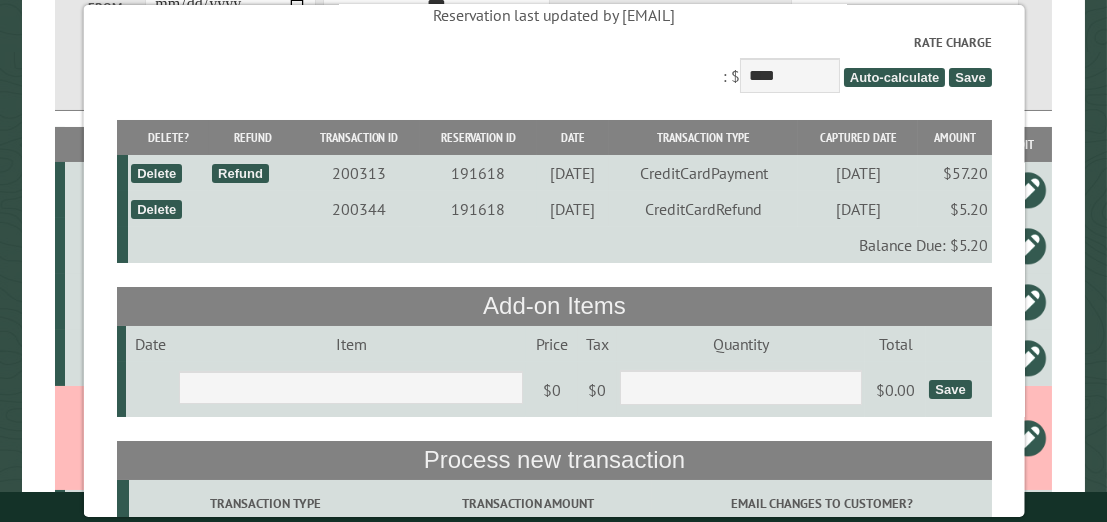 scroll, scrollTop: 94, scrollLeft: 0, axis: vertical 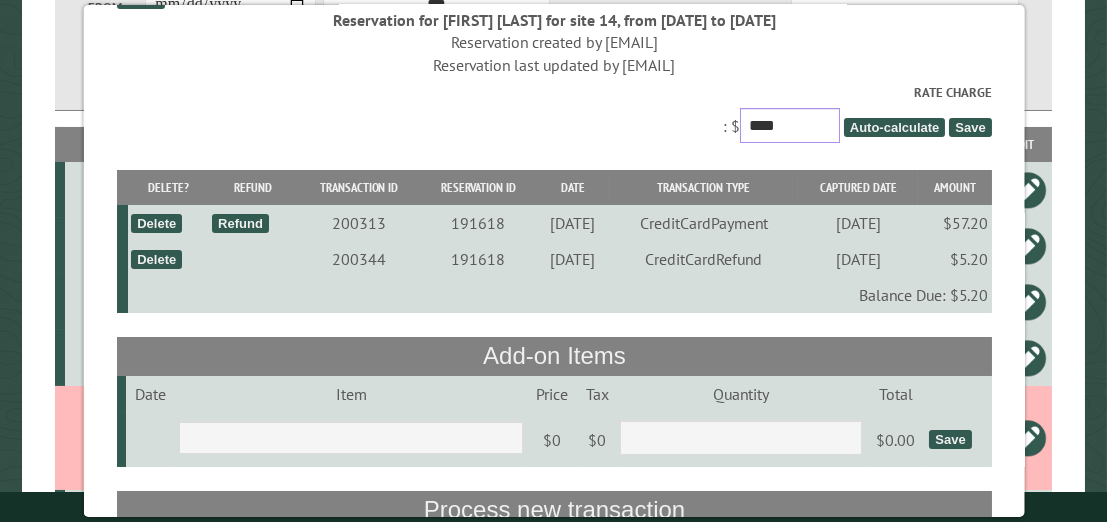 drag, startPoint x: 764, startPoint y: 132, endPoint x: 694, endPoint y: 133, distance: 70.00714 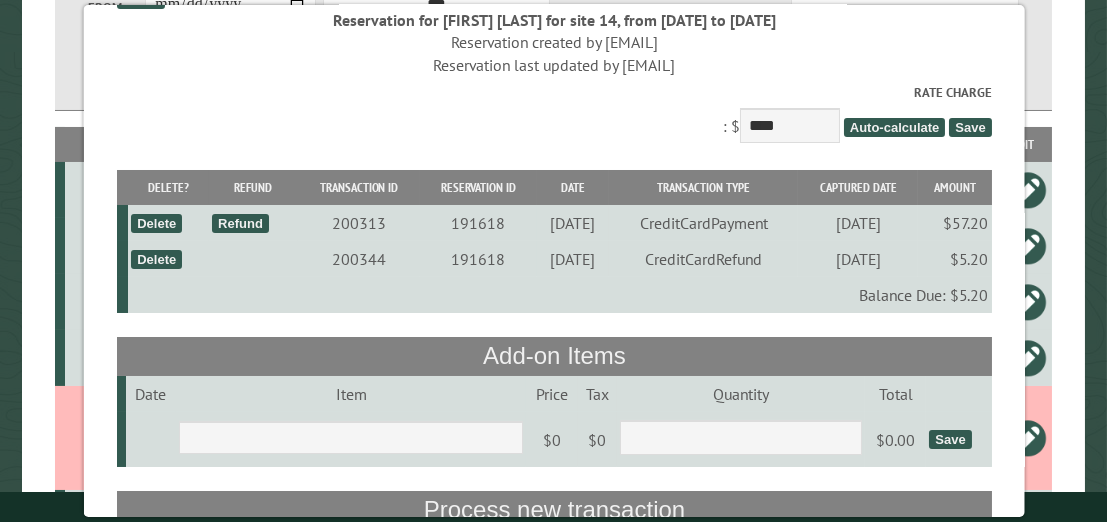 click on "Rate Charge : $ ****
Auto-calculate
Save" at bounding box center [553, 115] 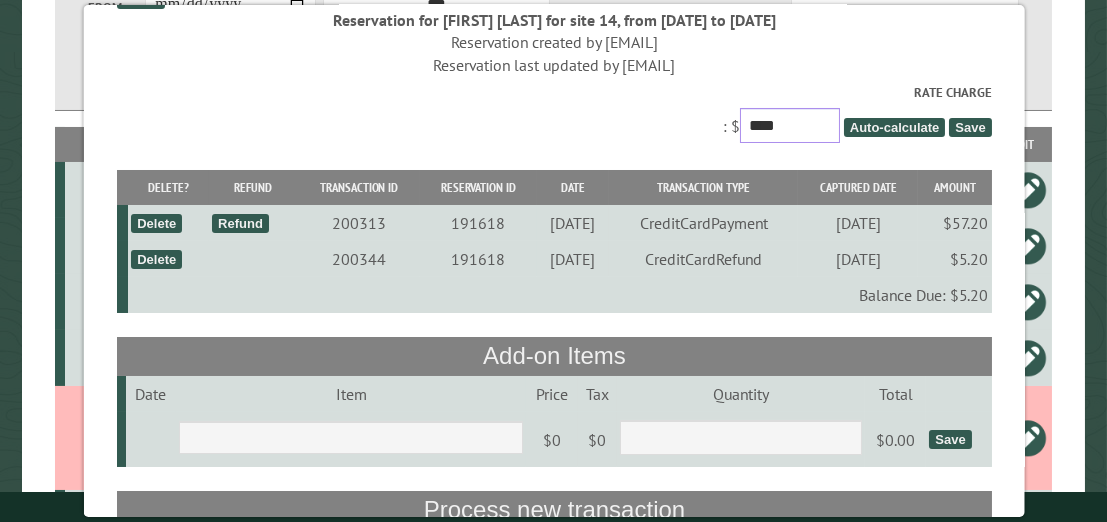 drag, startPoint x: 761, startPoint y: 127, endPoint x: 705, endPoint y: 131, distance: 56.142673 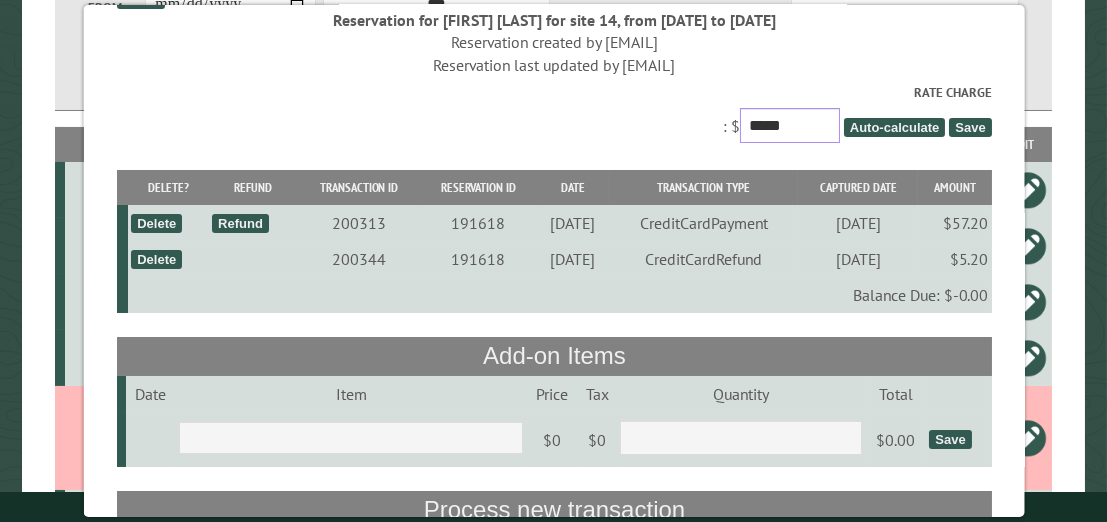 type on "*****" 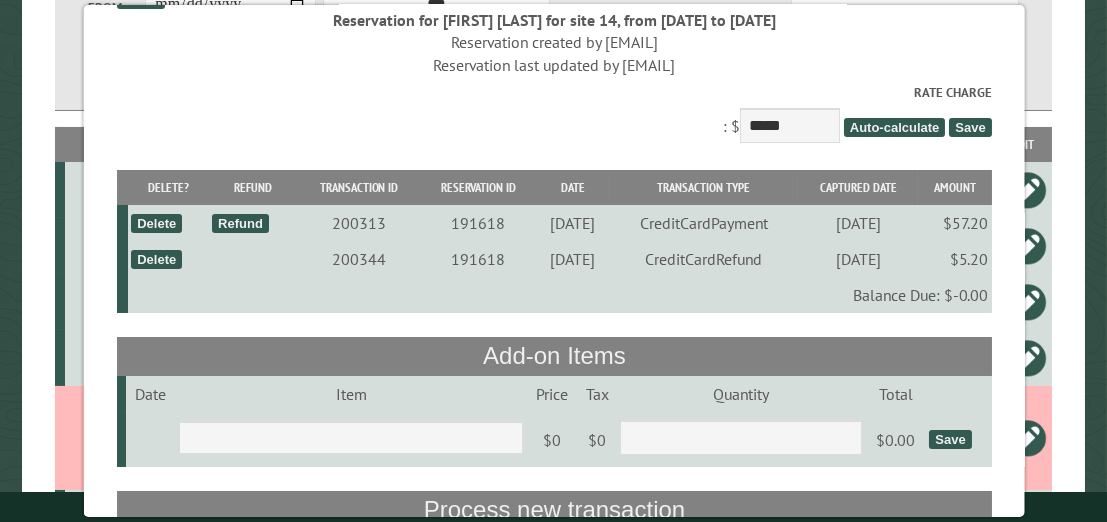 click on "Save" at bounding box center (969, 127) 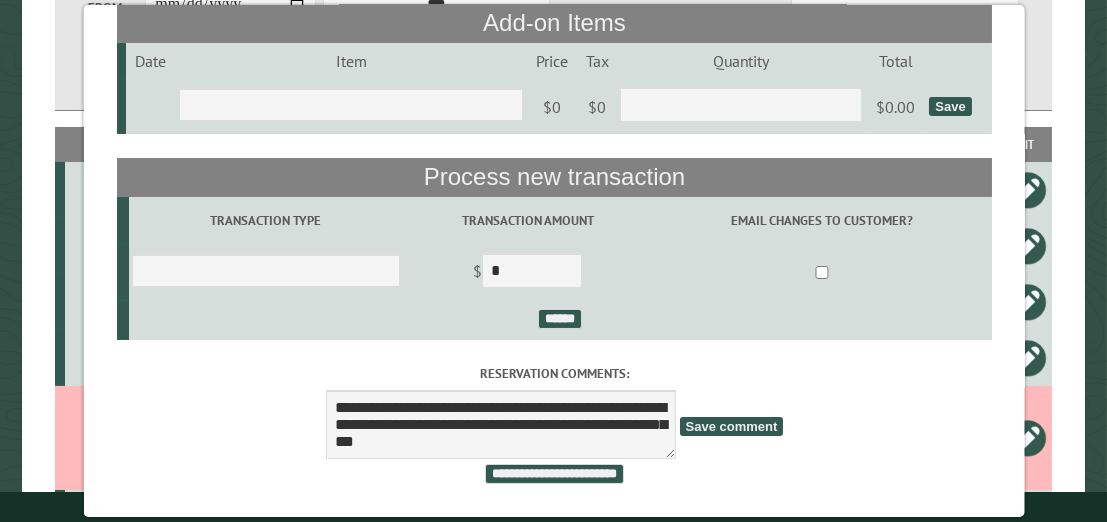 scroll, scrollTop: 410, scrollLeft: 0, axis: vertical 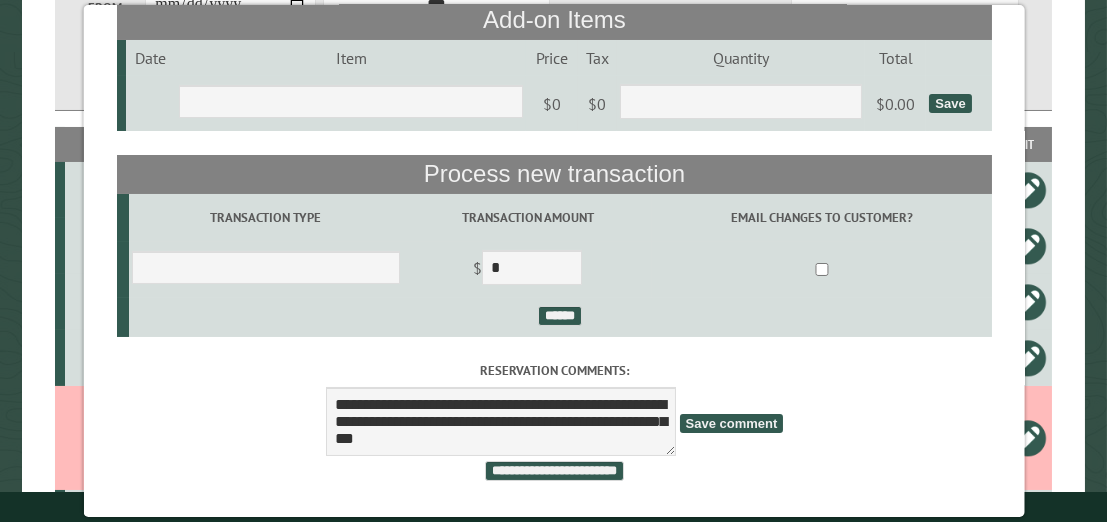 click on "Save comment" at bounding box center [731, 423] 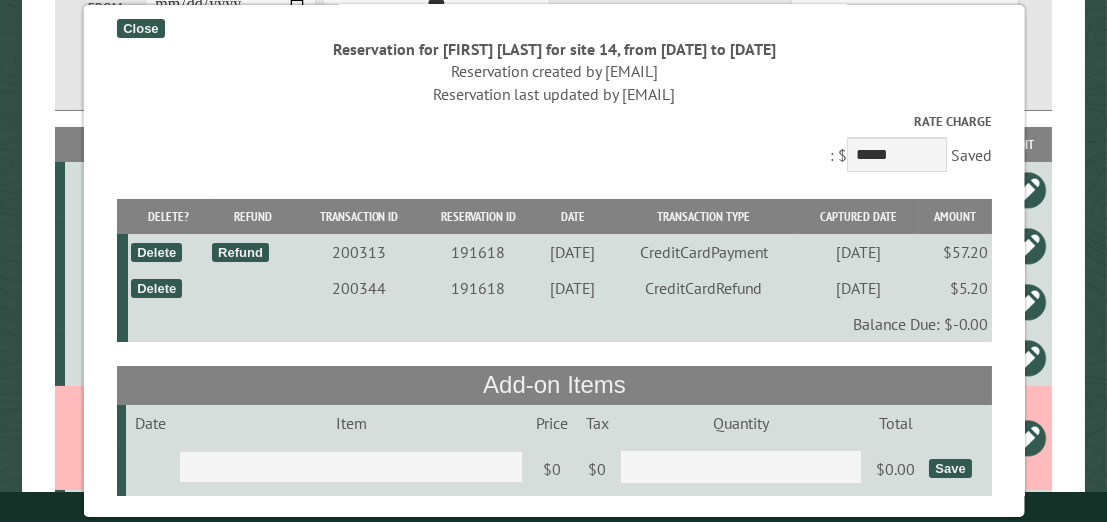 scroll, scrollTop: 0, scrollLeft: 0, axis: both 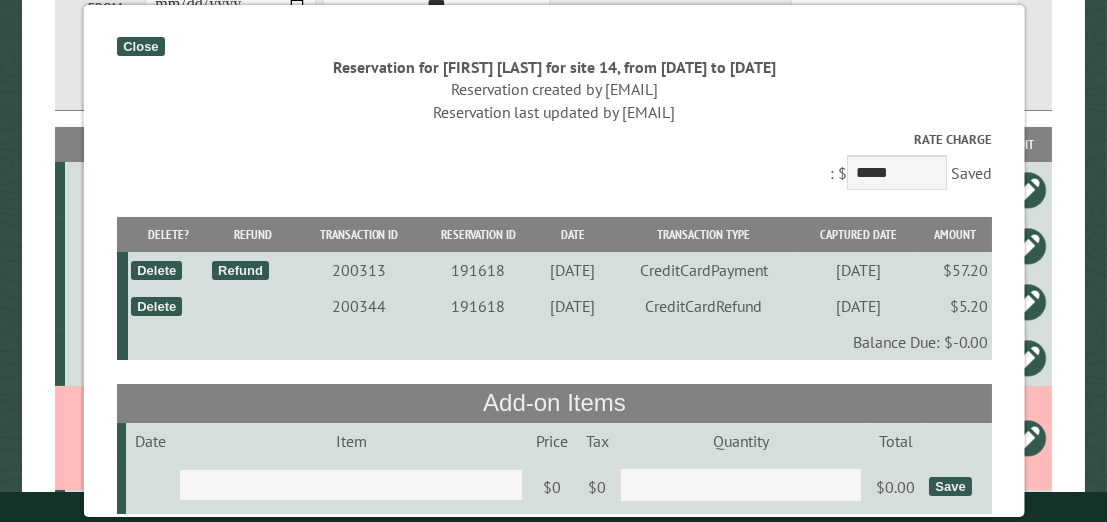 click on "Close" at bounding box center [139, 46] 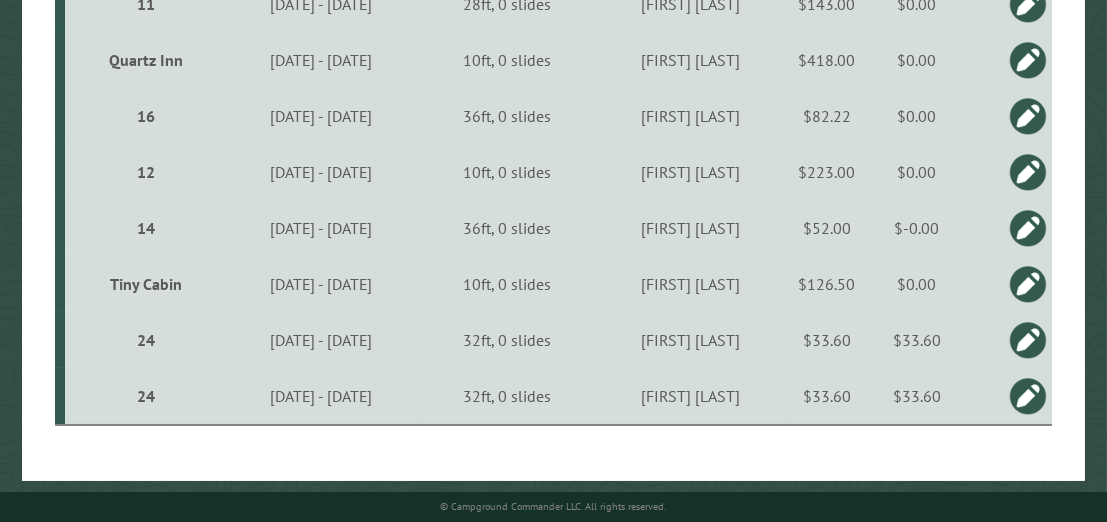 scroll, scrollTop: 635, scrollLeft: 0, axis: vertical 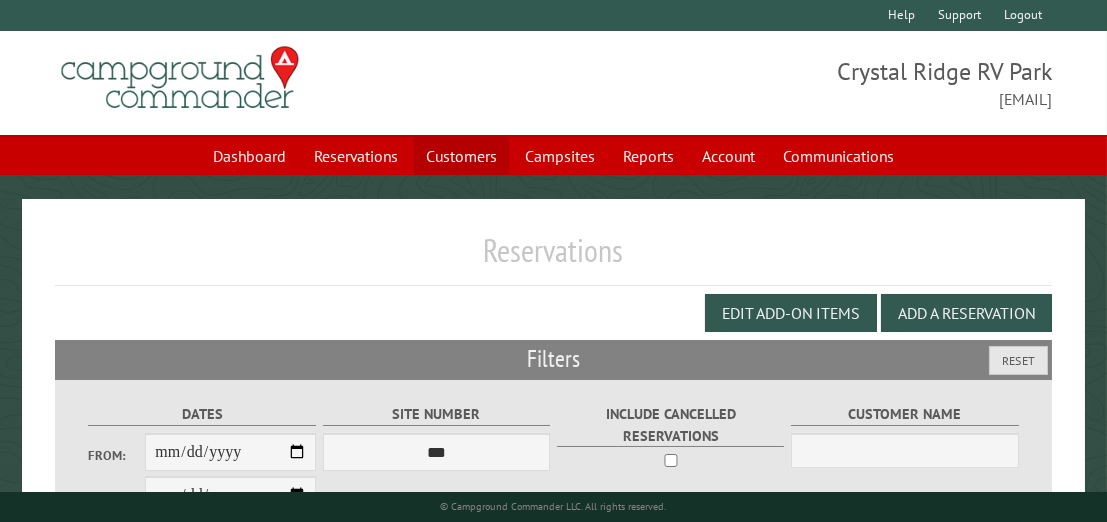 click on "Customers" at bounding box center (461, 156) 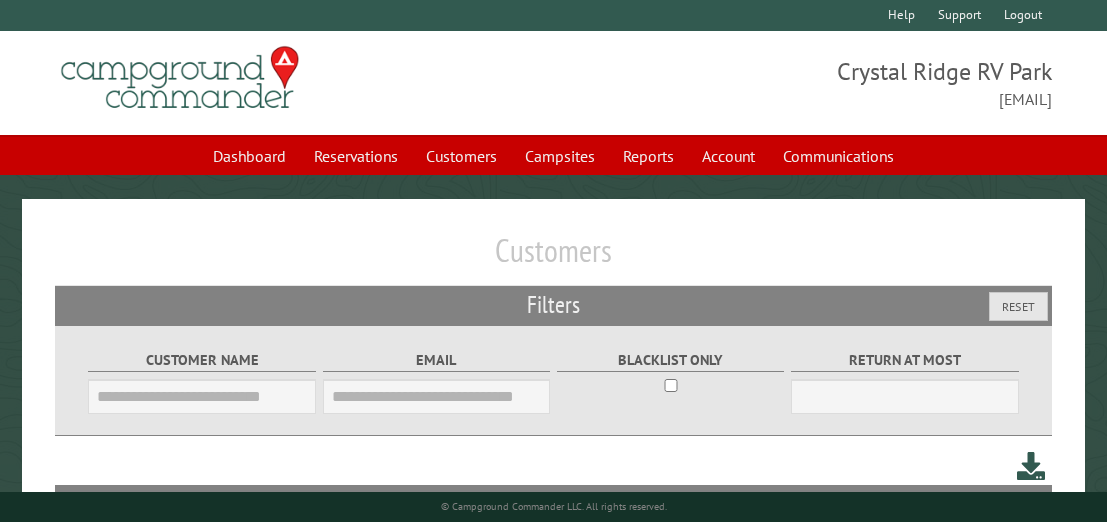 scroll, scrollTop: 0, scrollLeft: 0, axis: both 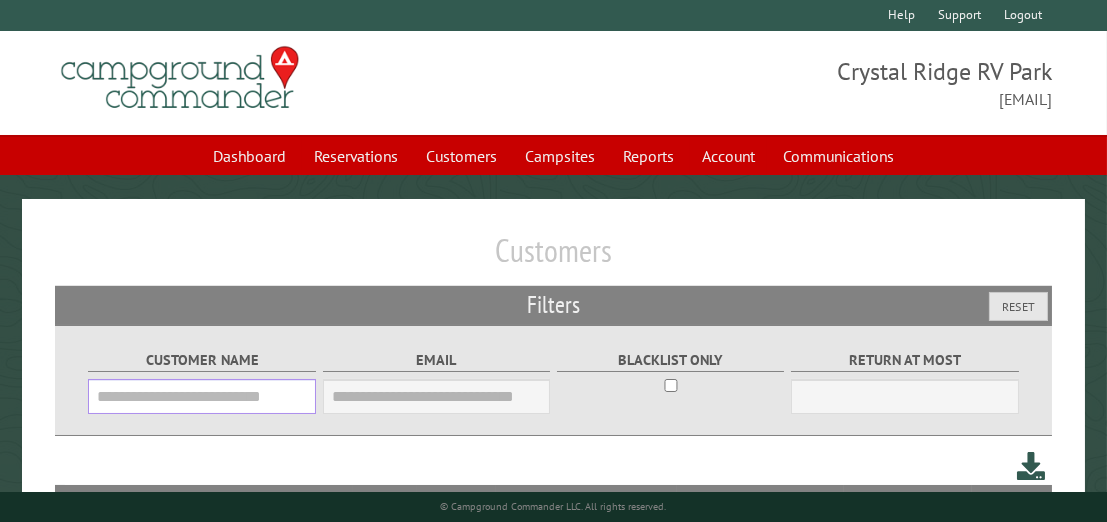 click on "Customer Name" at bounding box center (202, 396) 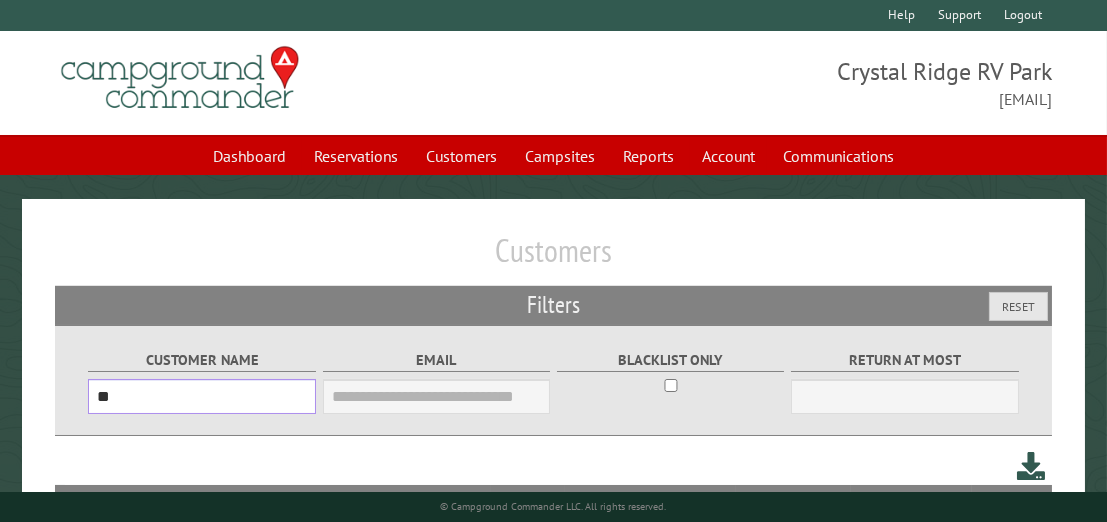 type on "*" 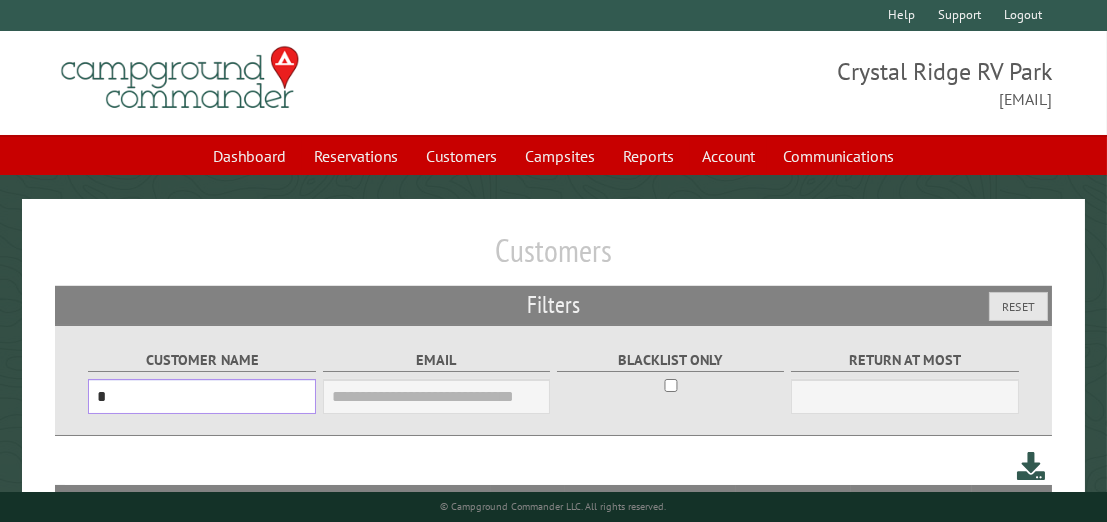 type 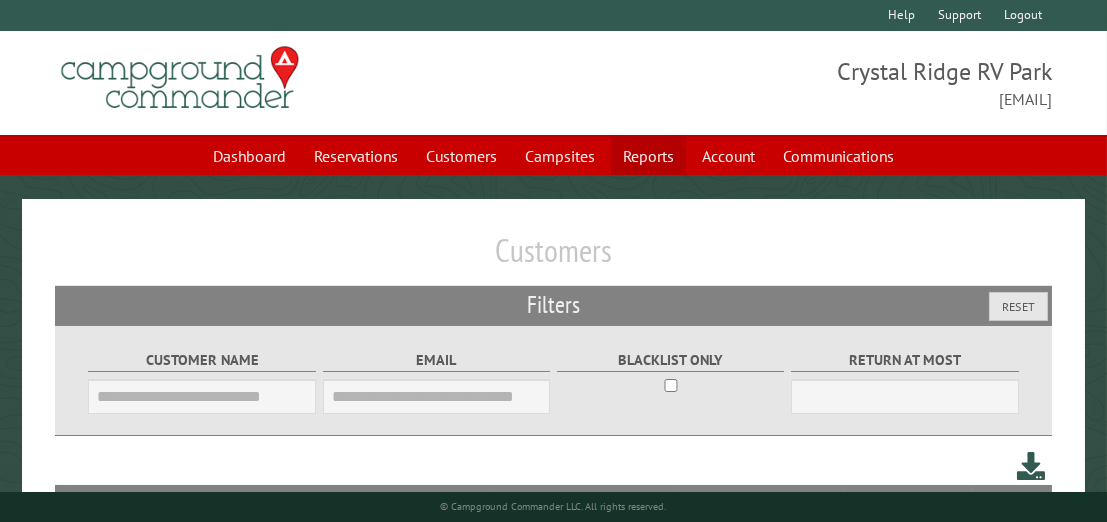 click on "Reports" at bounding box center [648, 156] 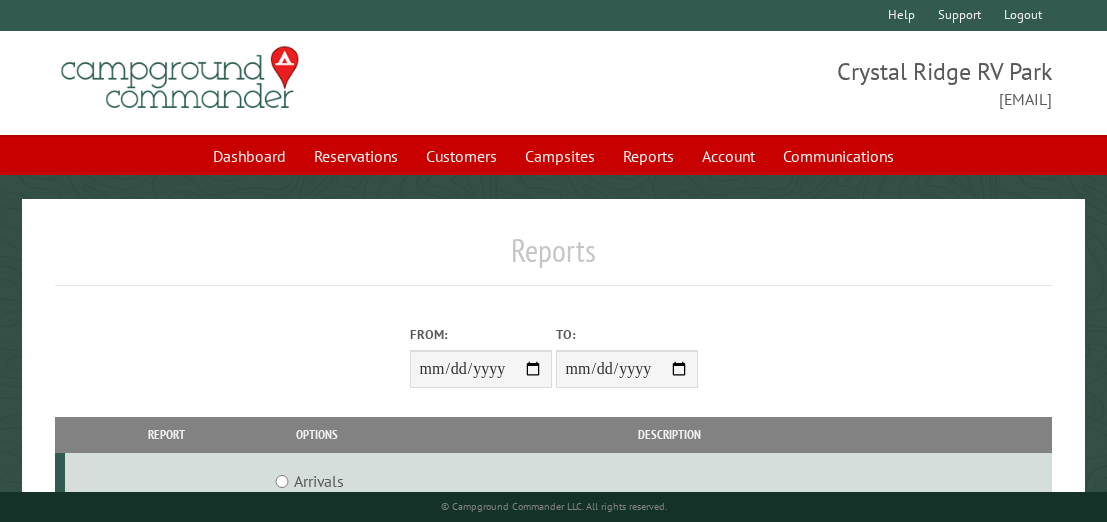 scroll, scrollTop: 0, scrollLeft: 0, axis: both 